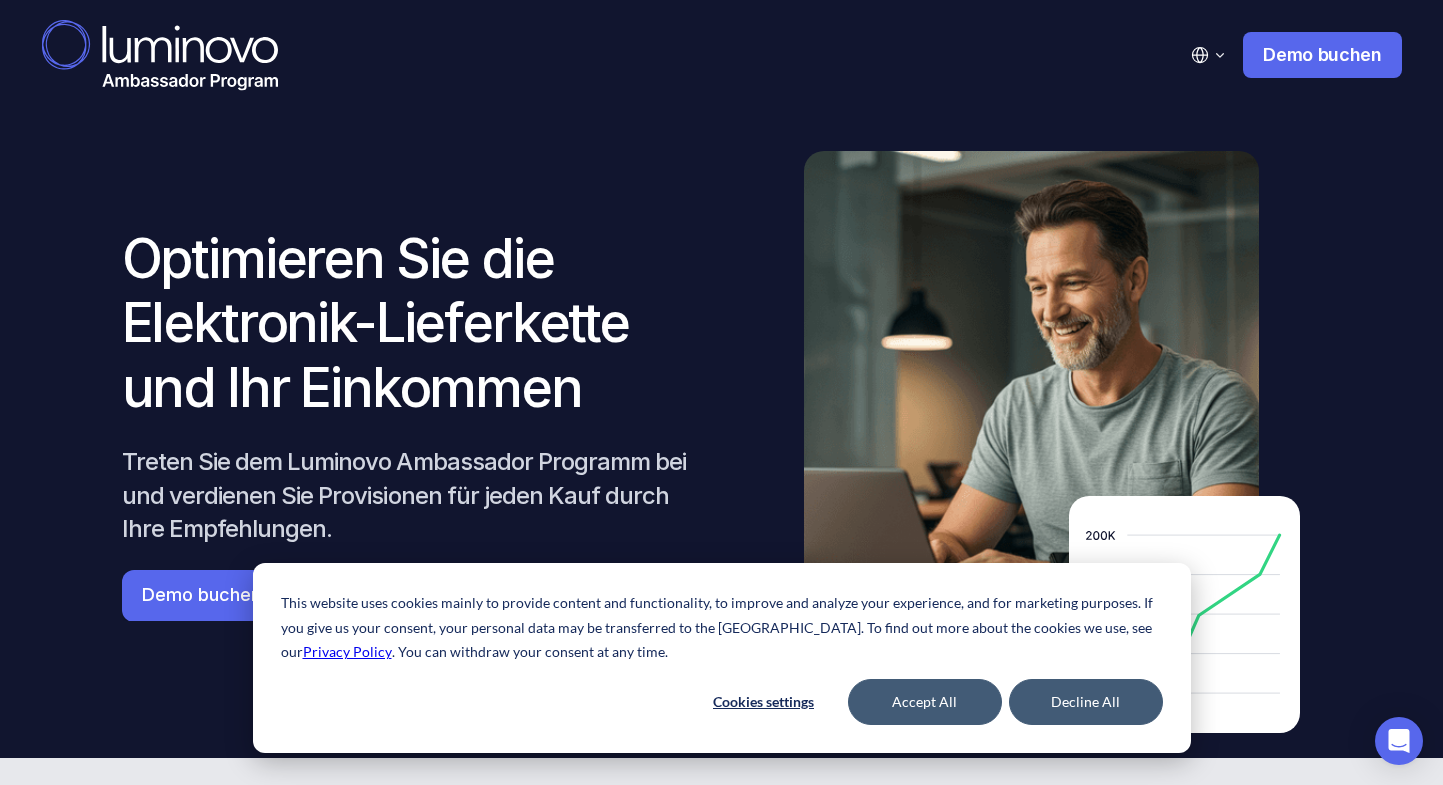scroll, scrollTop: 0, scrollLeft: 0, axis: both 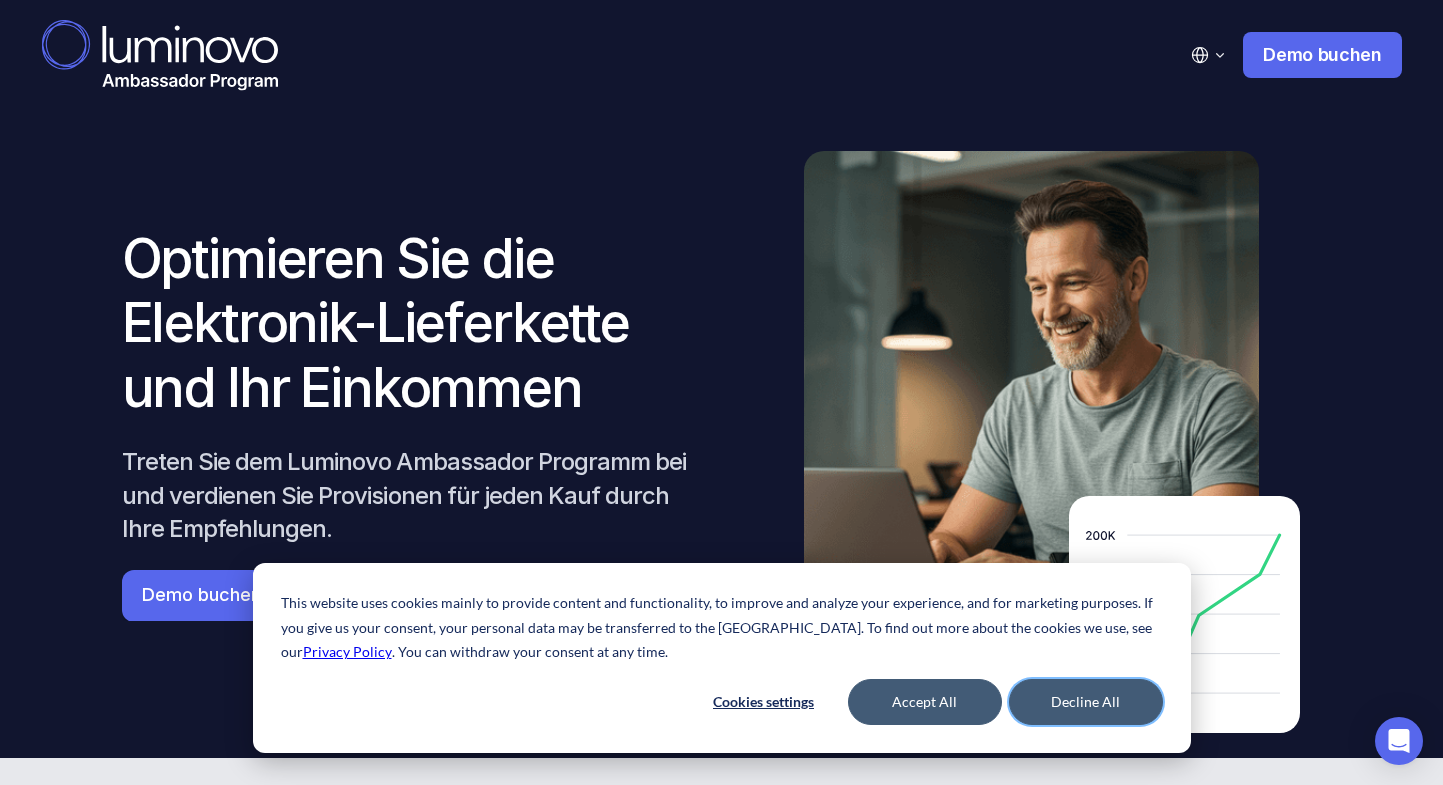 click on "Decline All" at bounding box center [1086, 702] 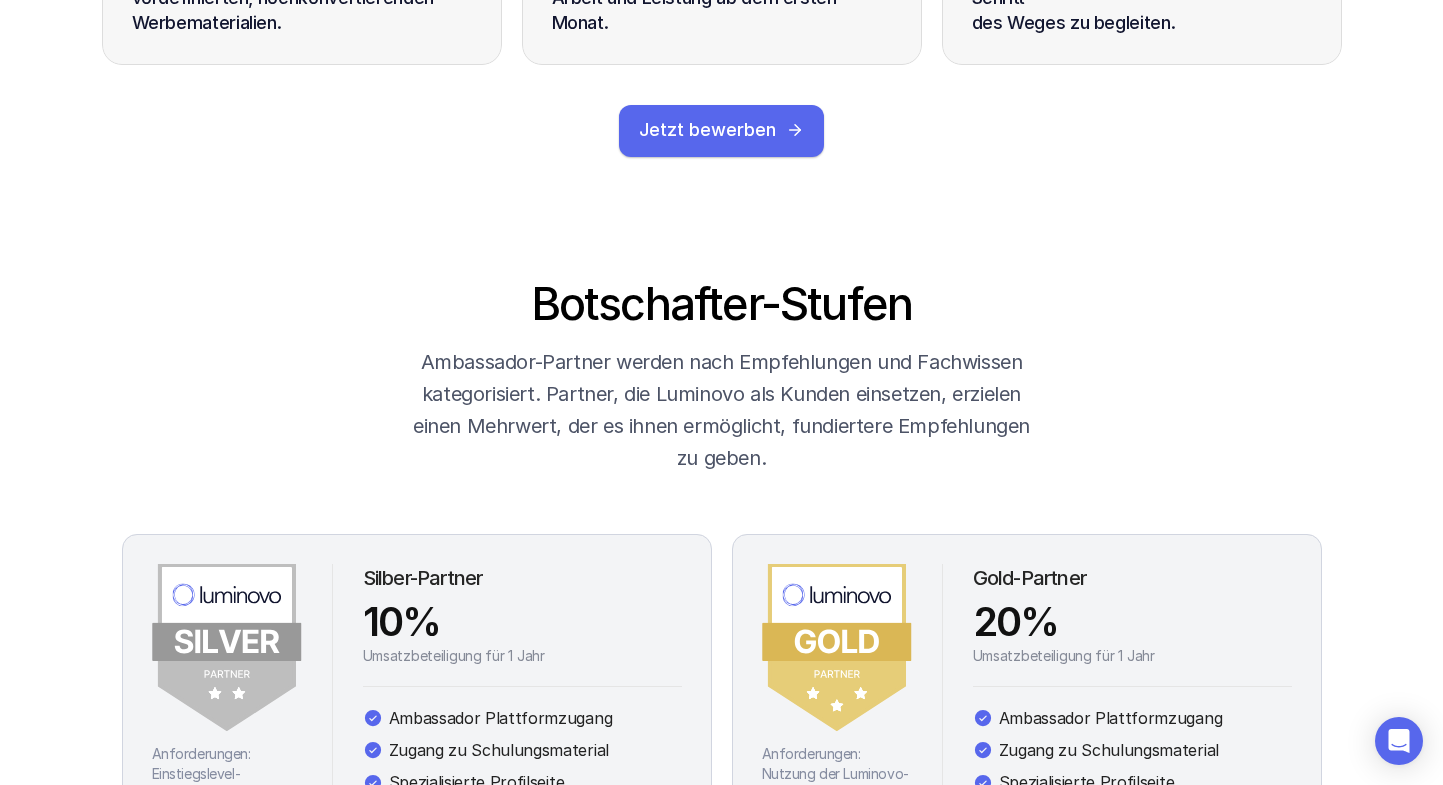 scroll, scrollTop: 2905, scrollLeft: 0, axis: vertical 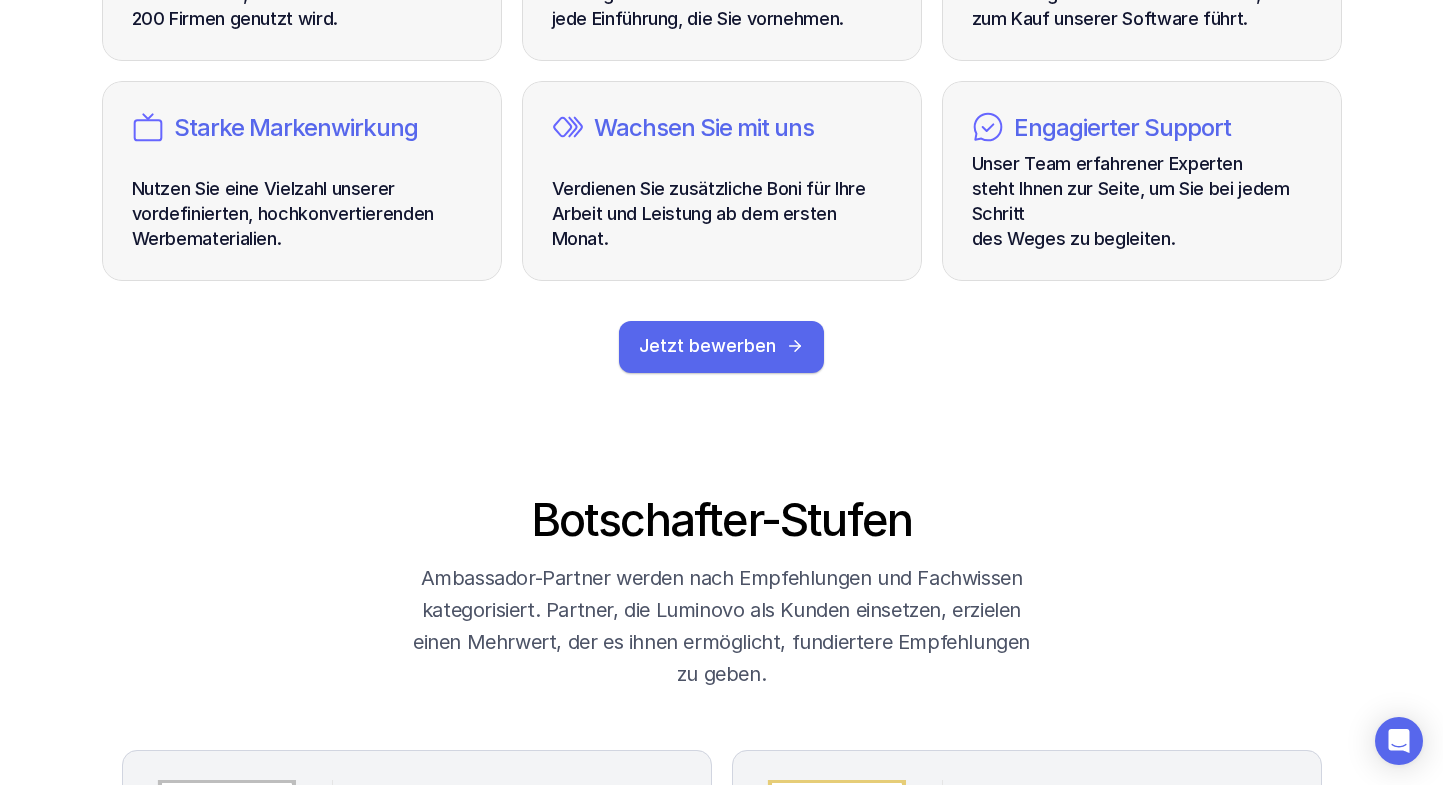 click on "Warum Botschafter werden? Steigern Sie Ihr Image Kooperieren Sie mit einem branchenführenden Unternehmen, das weltweit von über 200 Firmen genutzt wird. Hohe Provisionen Verdienen Sie  10%  bis  20%  des Vertragswertes des ersten Jahres für jede Einführung, die Sie vornehmen. Intro-basiertes Modell Sie erhalten eine Provision für jede Einführung zu einem Interessenten, der zum Kauf unserer Software führt. Starke Markenwirkung Nutzen Sie eine Vielzahl unserer vordefinierten, hochkonvertierenden Werbematerialien. Wachsen Sie mit uns Verdienen Sie zusätzliche Boni für Ihre Arbeit und Leistung ab dem ersten Monat. Engagierter Support Unser Team erfahrener Experten steht Ihnen zur Seite, um Sie bei jedem Schritt des Weges zu begleiten. Jetzt bewerben" at bounding box center [721, 70] 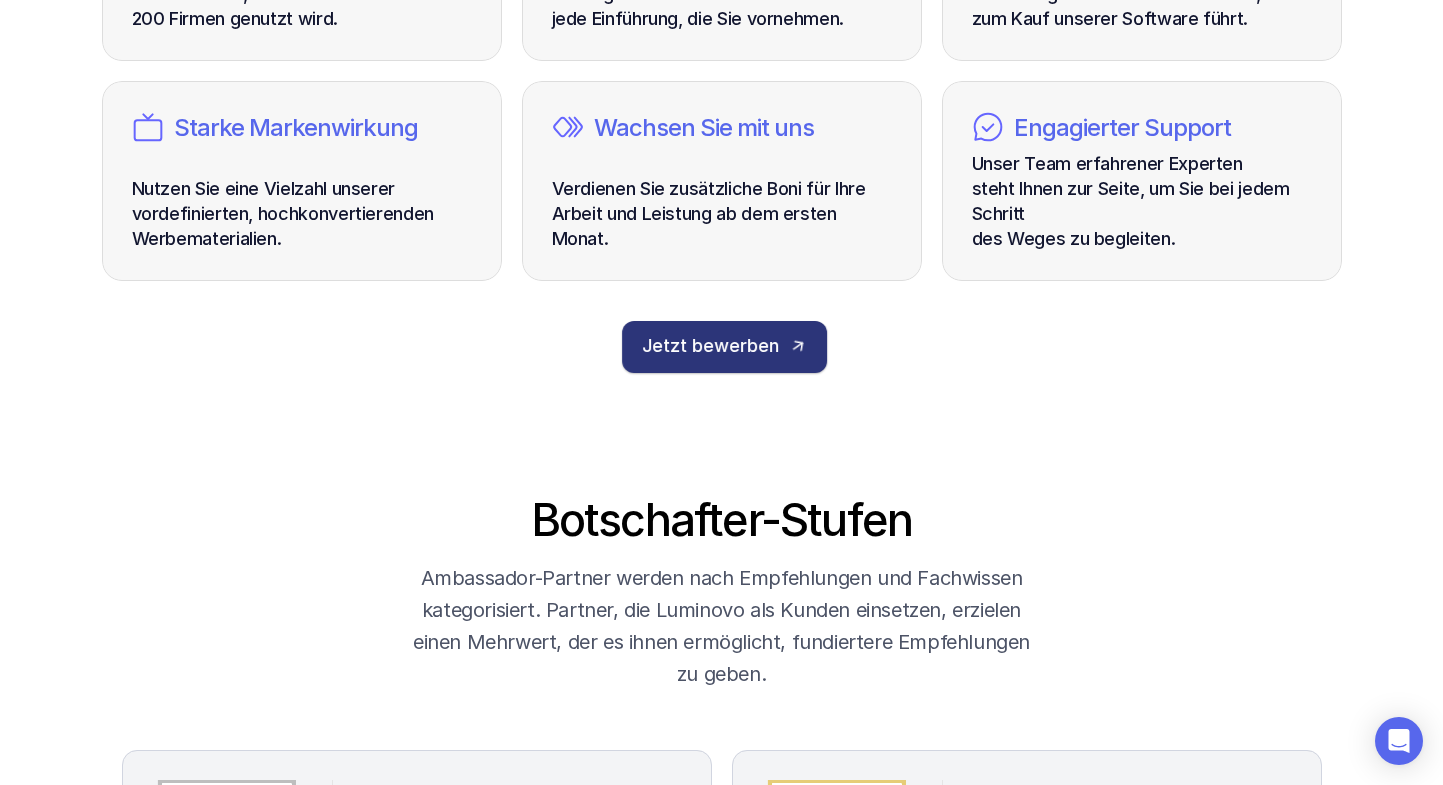 click on "Jetzt bewerben" at bounding box center [710, 346] 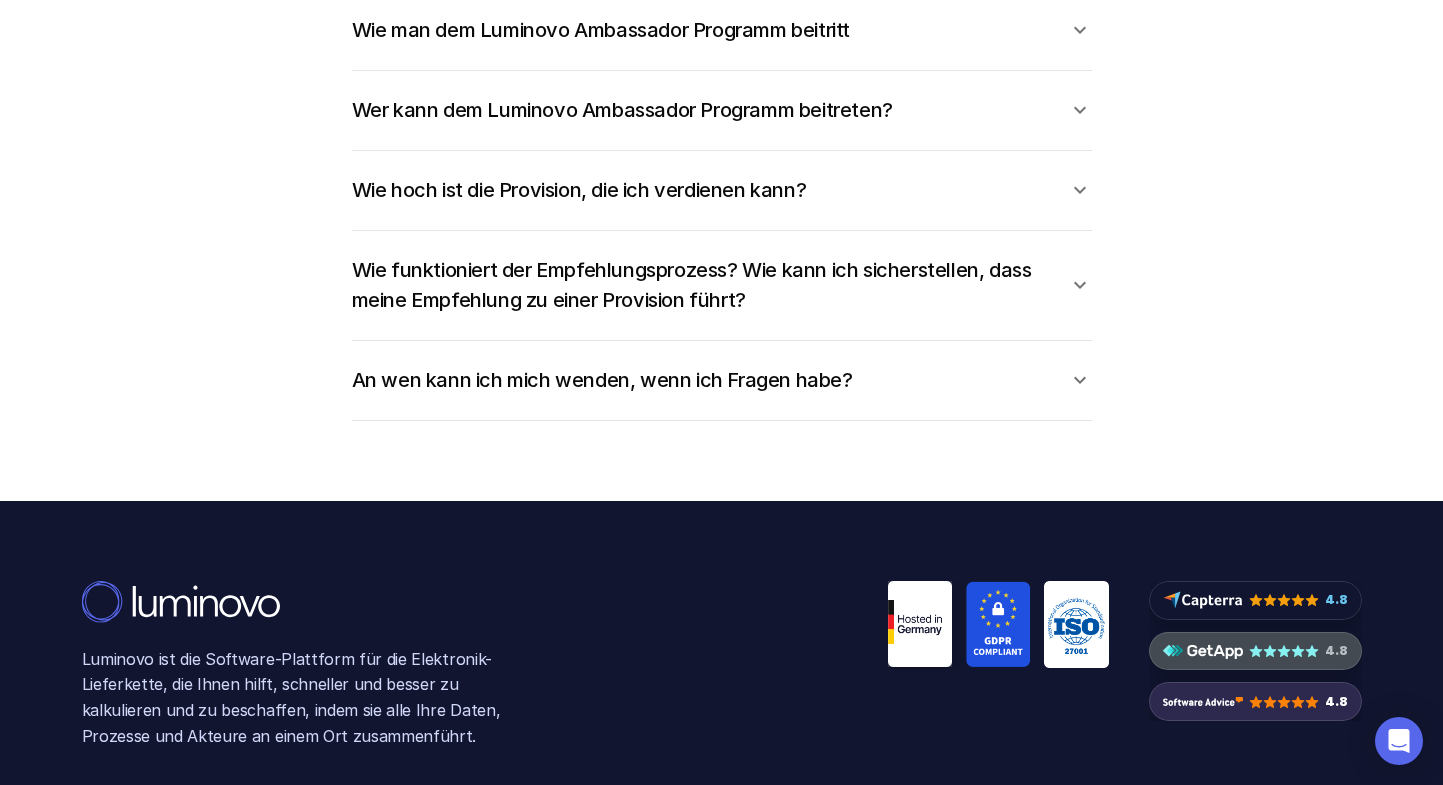 scroll, scrollTop: 8294, scrollLeft: 0, axis: vertical 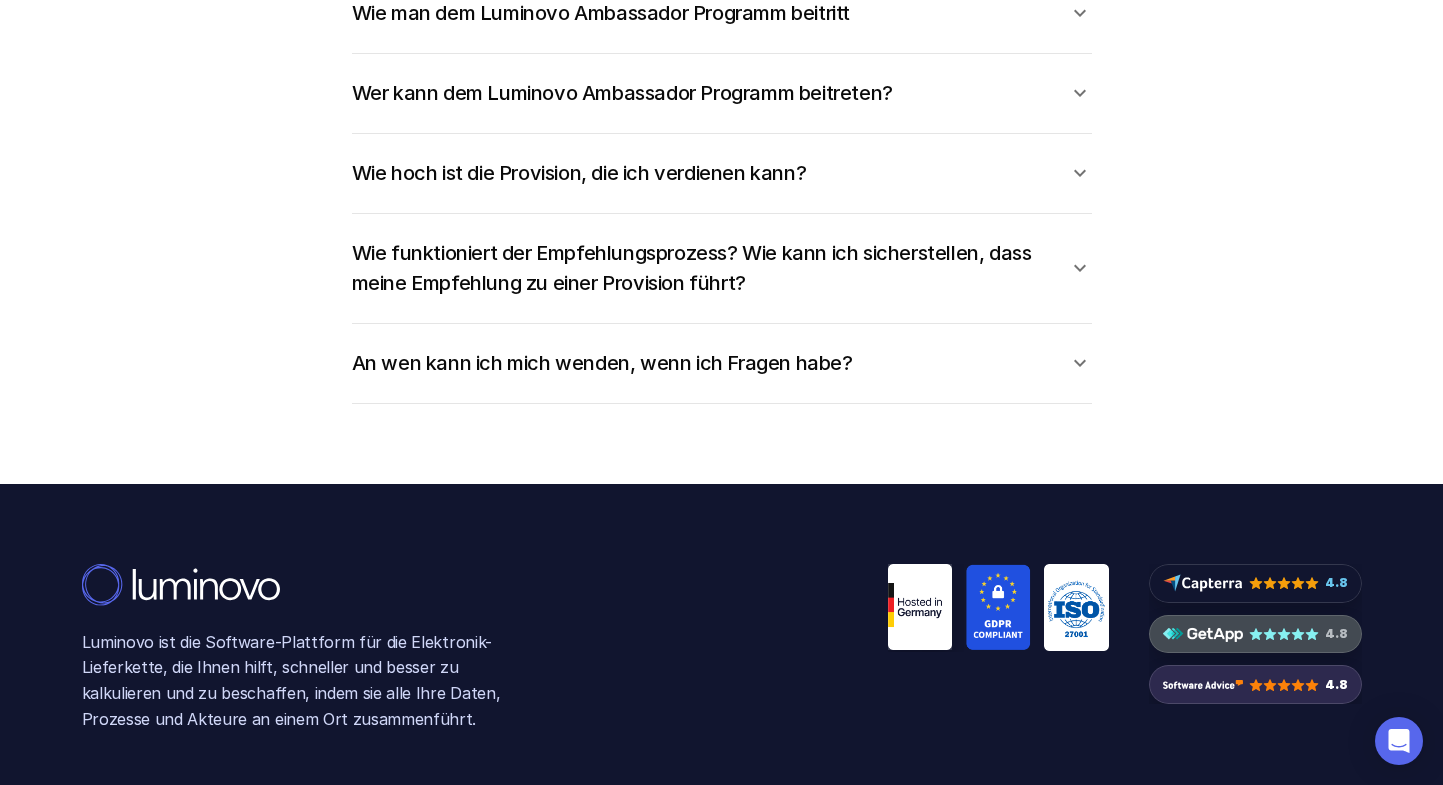 click on "Wie hoch ist die Provision, die ich verdienen kann? Ihre Provision hängt von Ihrem Ambassador-Level ab. Wenn Sie vom Silber- zum Goldstatus aufsteigen, erhöht sich Ihr Verdienstpotenzial. Goldpartner erhalten außerdem zusätzliche Vorteile und Anerkennung, um ihren Erfolg weiter zu steigern." at bounding box center [722, 173] 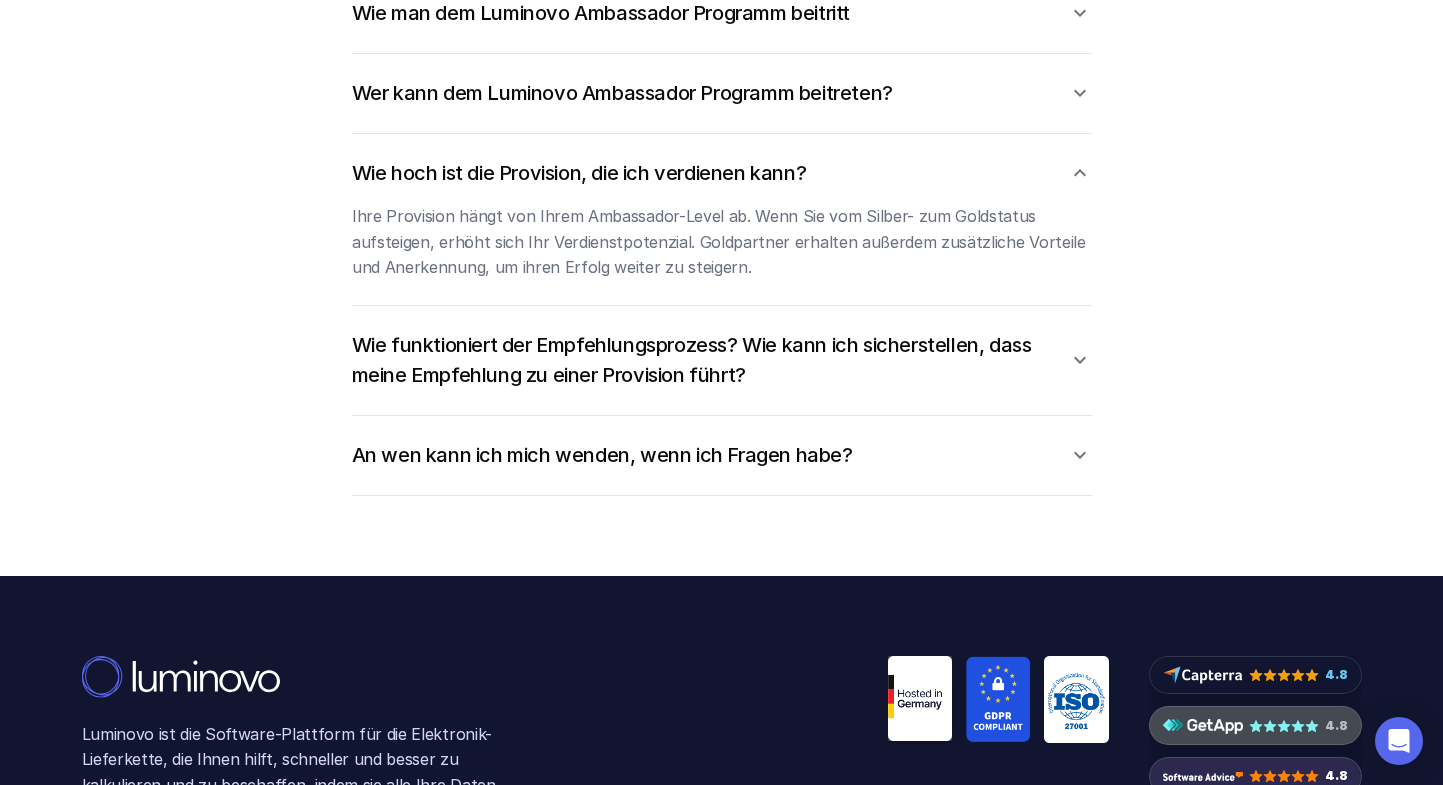 click on "Wie hoch ist die Provision, die ich verdienen kann? Ihre Provision hängt von Ihrem Ambassador-Level ab. Wenn Sie vom Silber- zum Goldstatus aufsteigen, erhöht sich Ihr Verdienstpotenzial. Goldpartner erhalten außerdem zusätzliche Vorteile und Anerkennung, um ihren Erfolg weiter zu steigern." at bounding box center (722, 219) 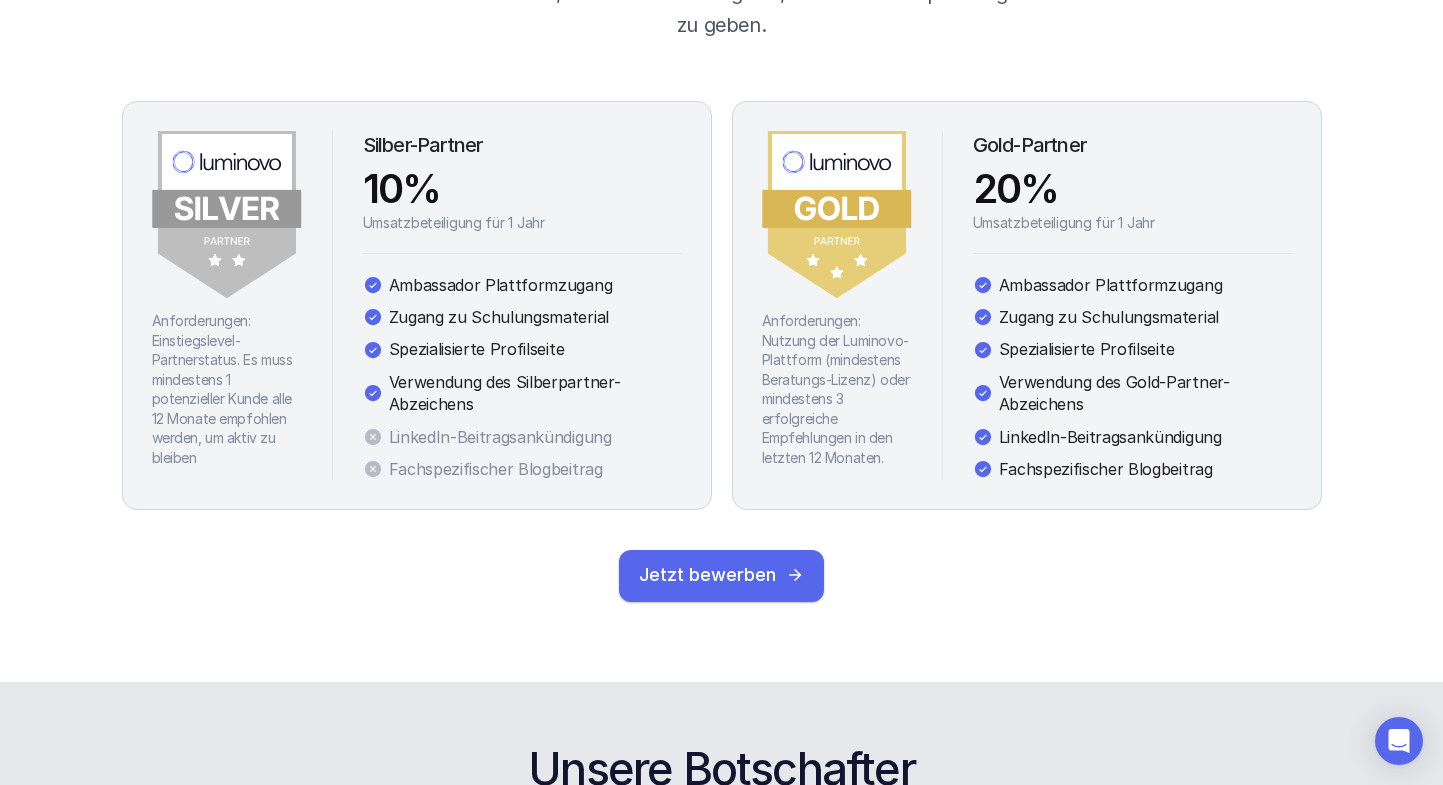 scroll, scrollTop: 3485, scrollLeft: 0, axis: vertical 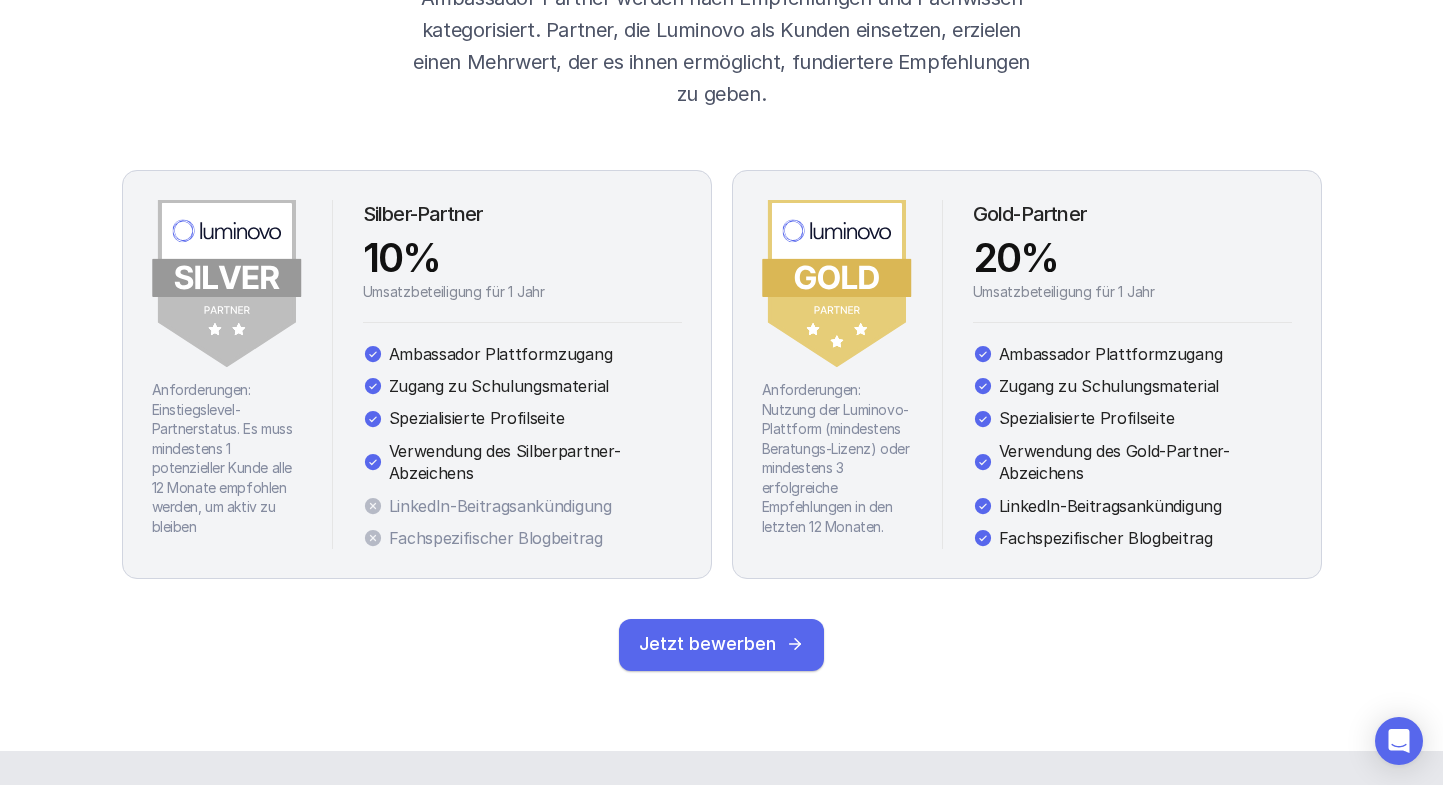 click on "Anforderungen: Einstiegslevel-Partnerstatus. Es muss mindestens 1 potenzieller Kunde alle 12 Monate empfohlen werden, um aktiv zu bleiben" at bounding box center (227, 458) 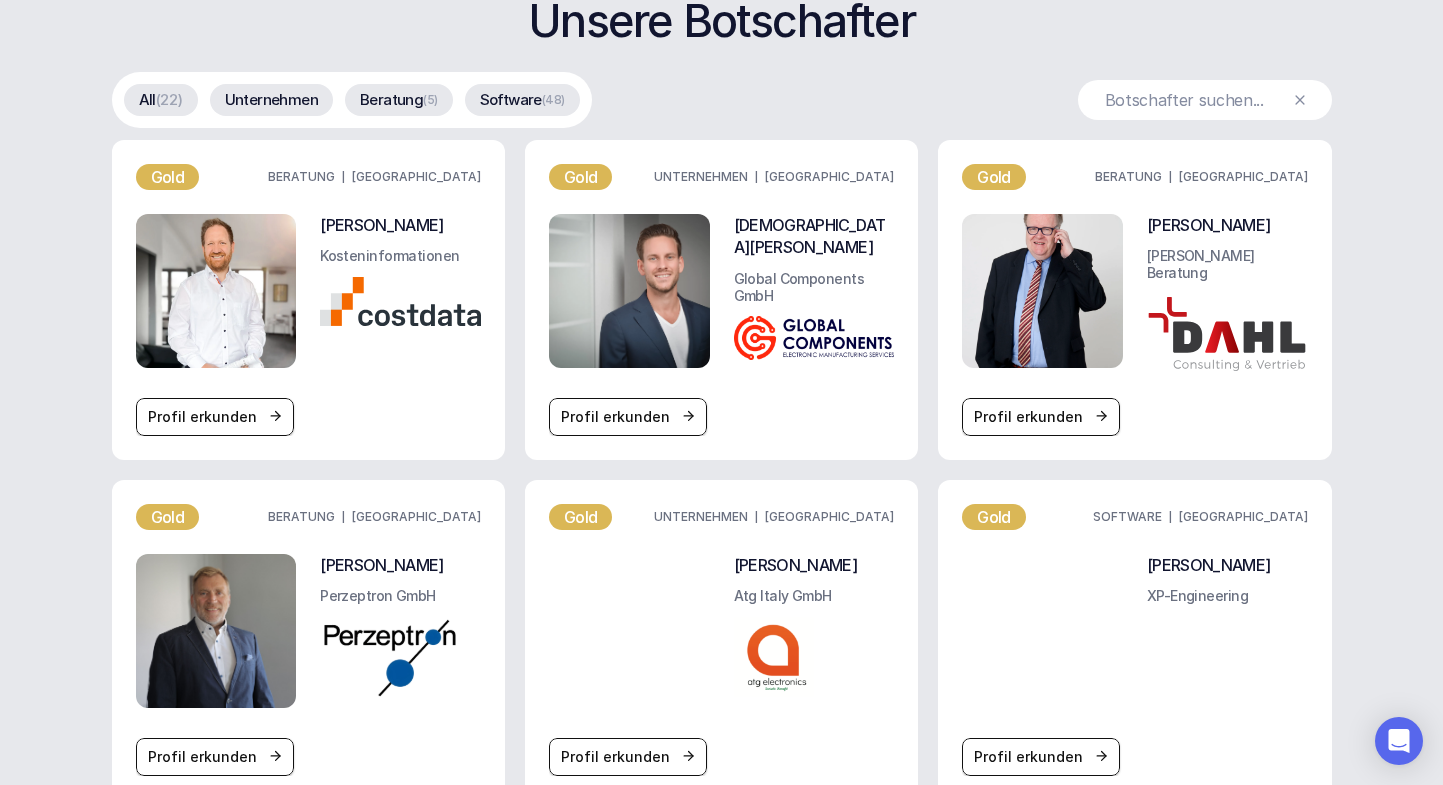 scroll, scrollTop: 4338, scrollLeft: 0, axis: vertical 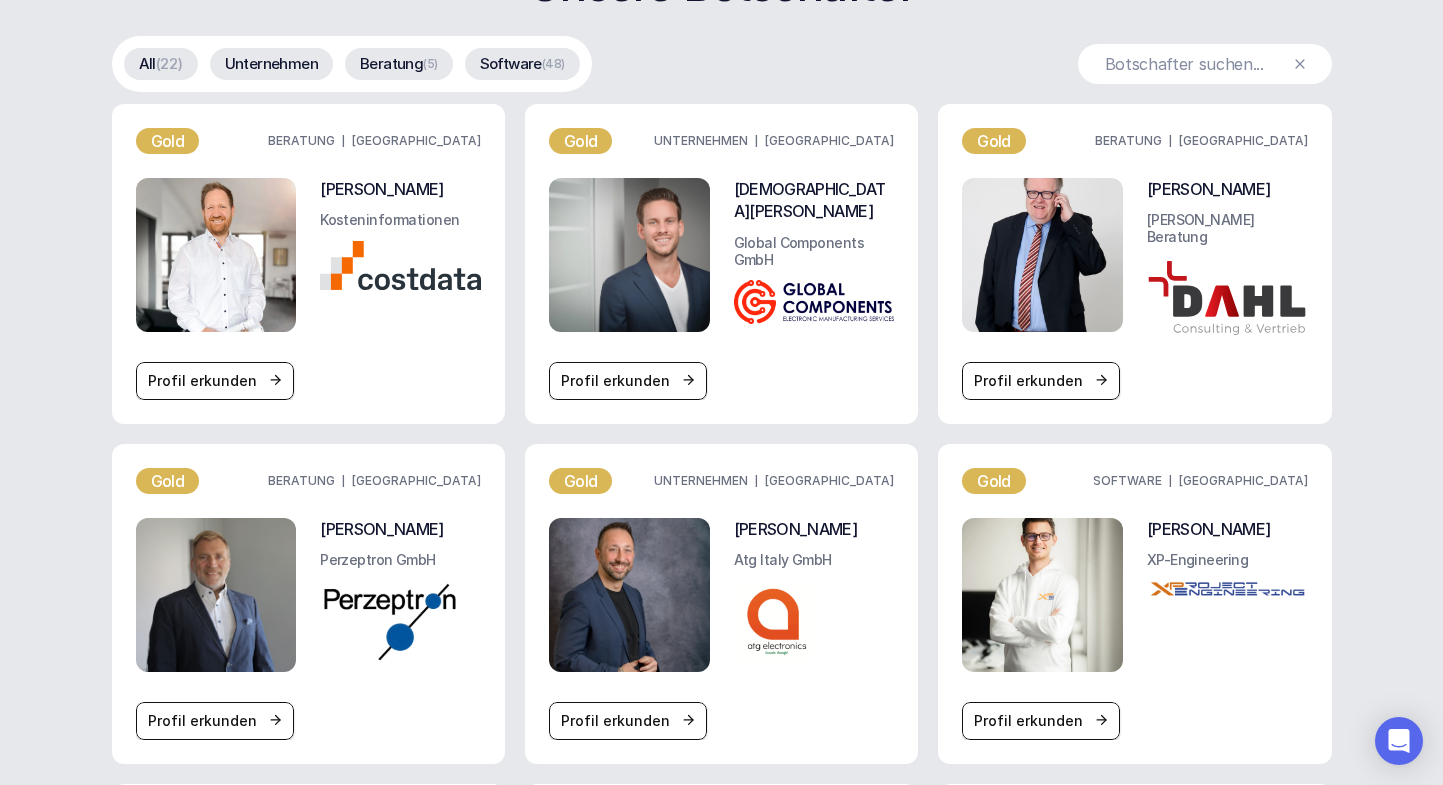 click on "Unternehmen" at bounding box center (271, 64) 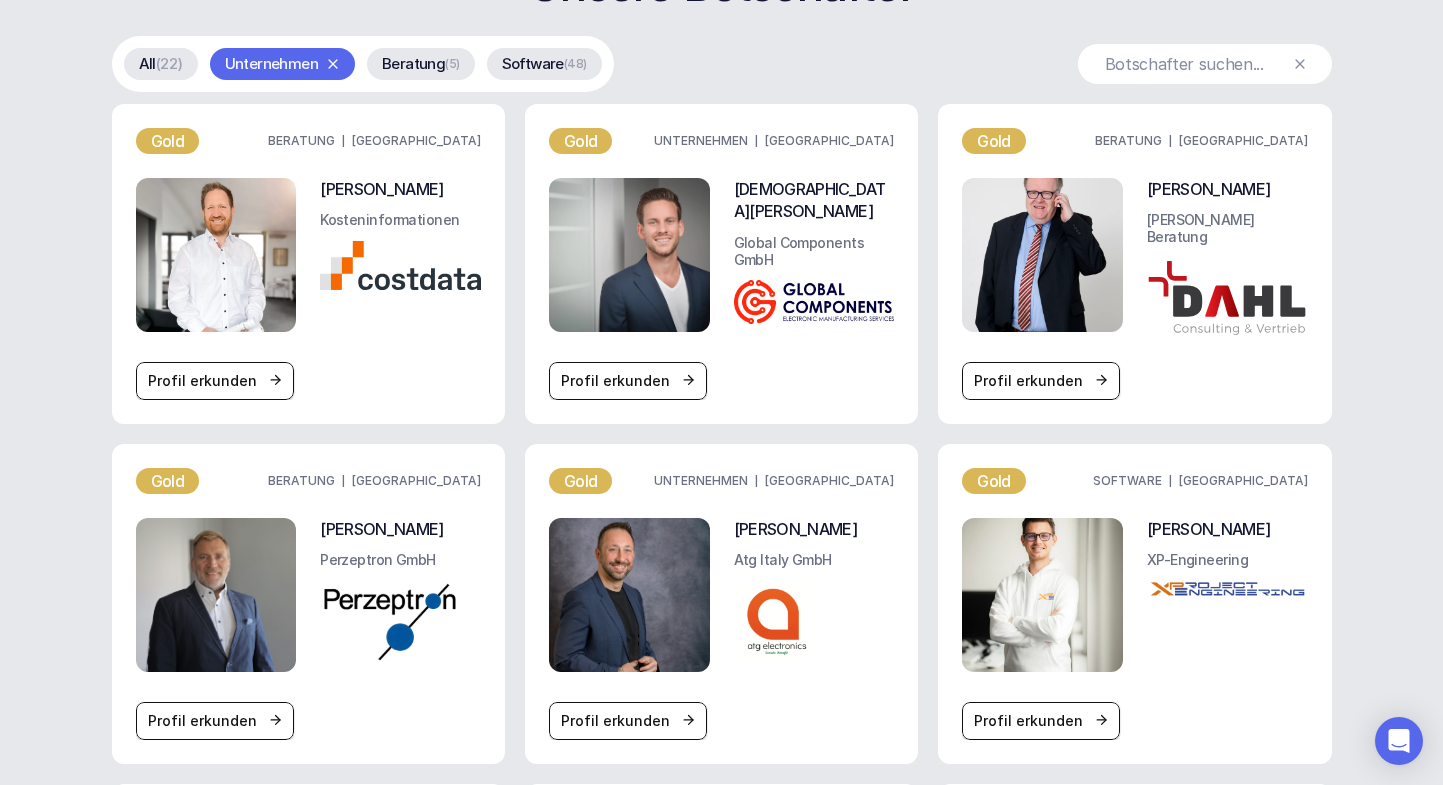 click on "Beratung" at bounding box center (413, 64) 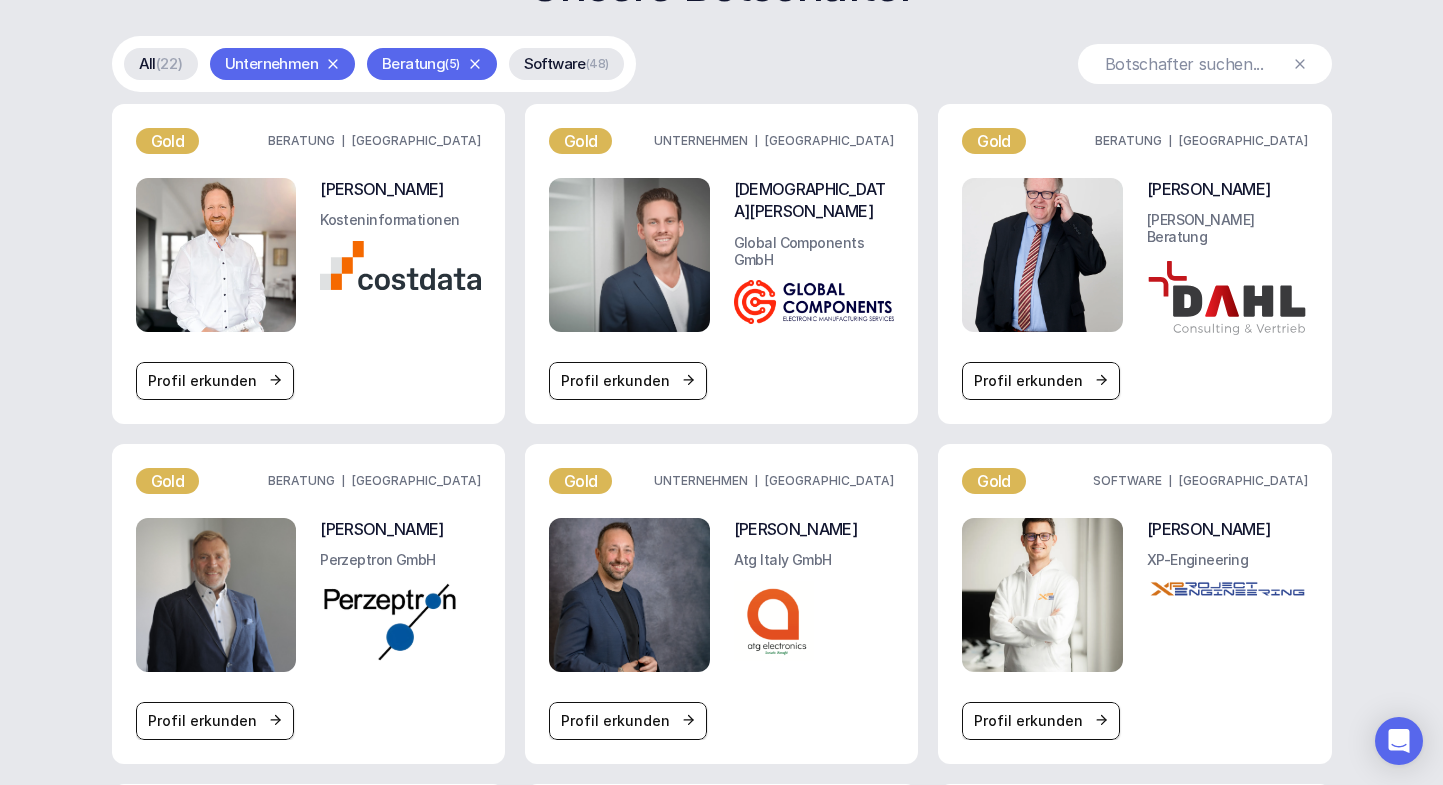 click 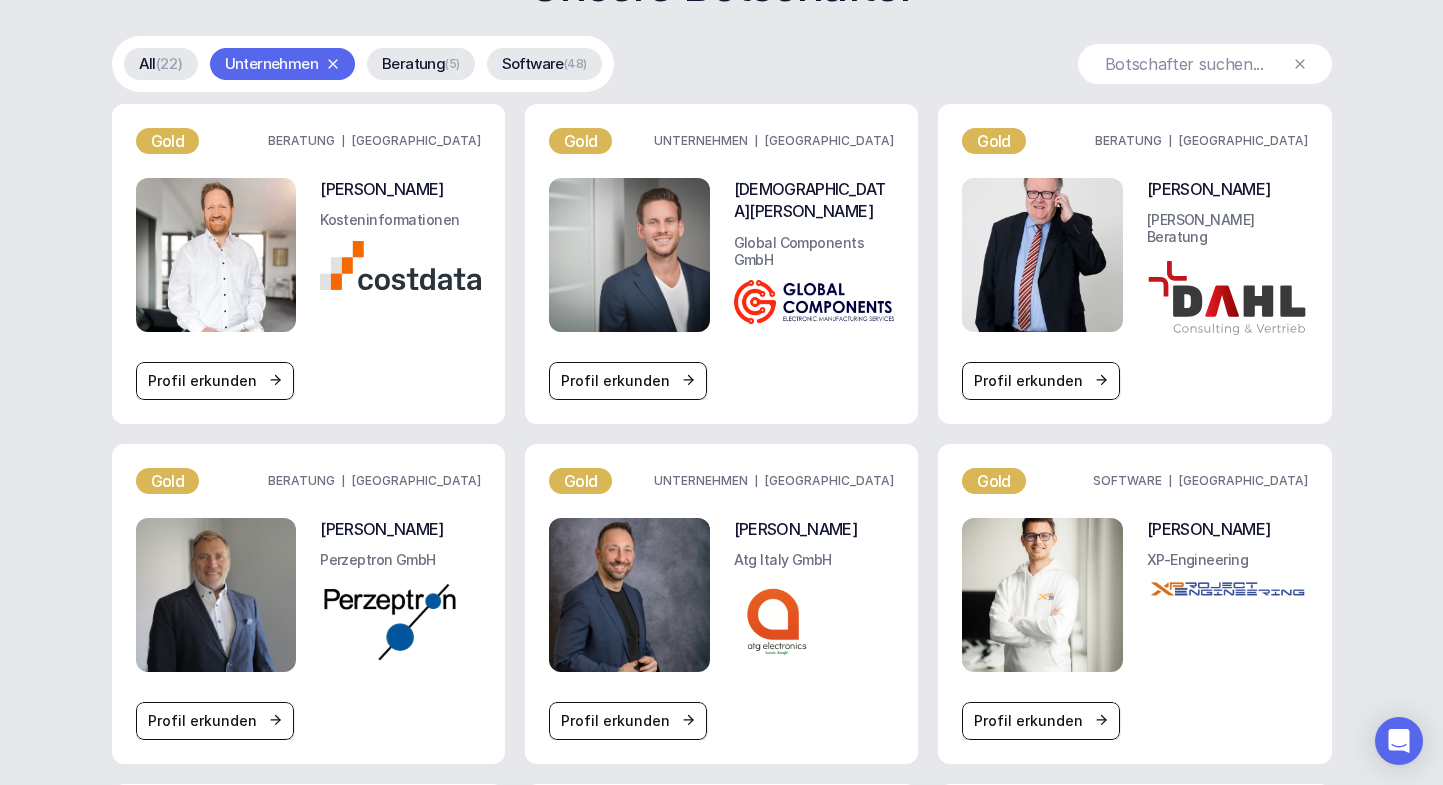 click 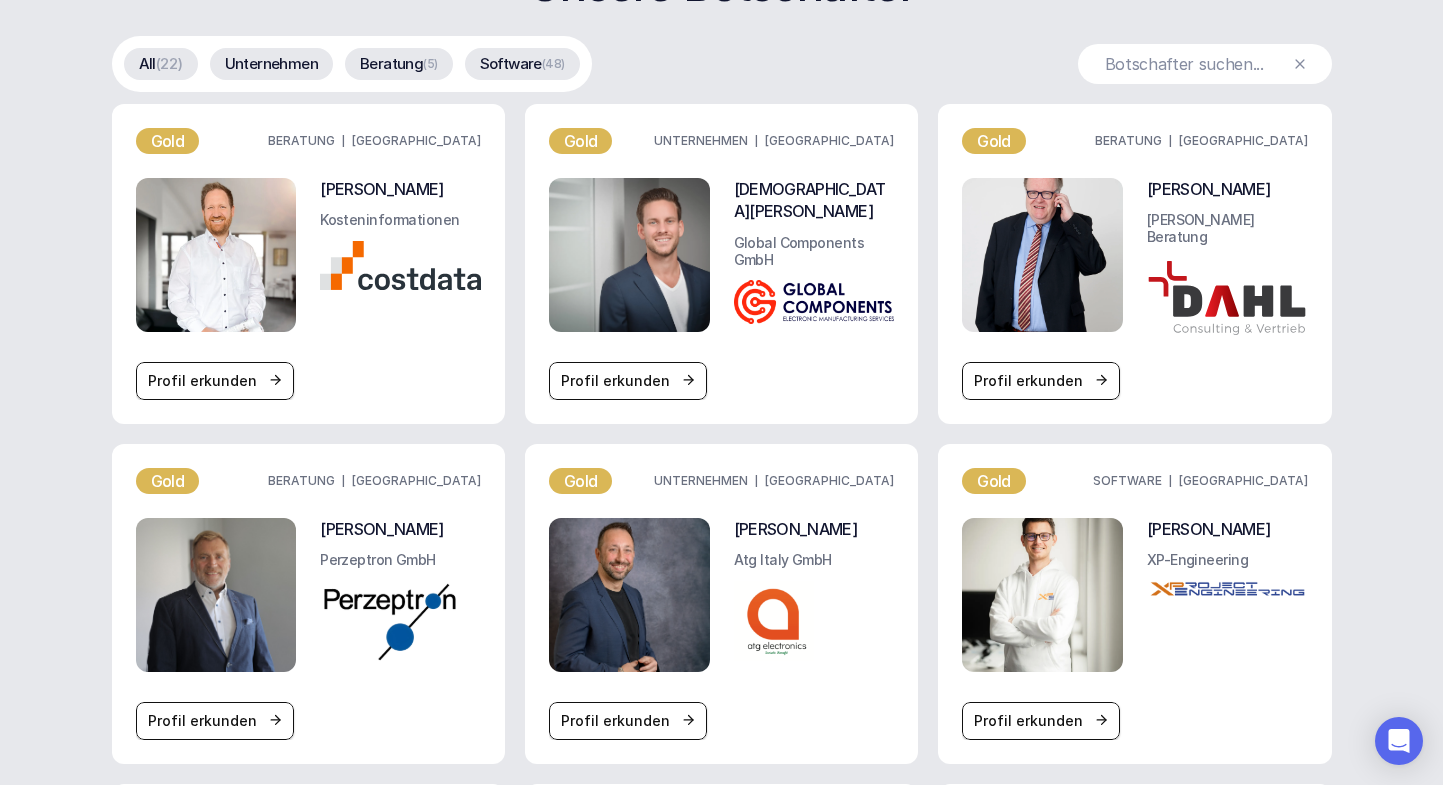 click on "Beratung" at bounding box center [391, 64] 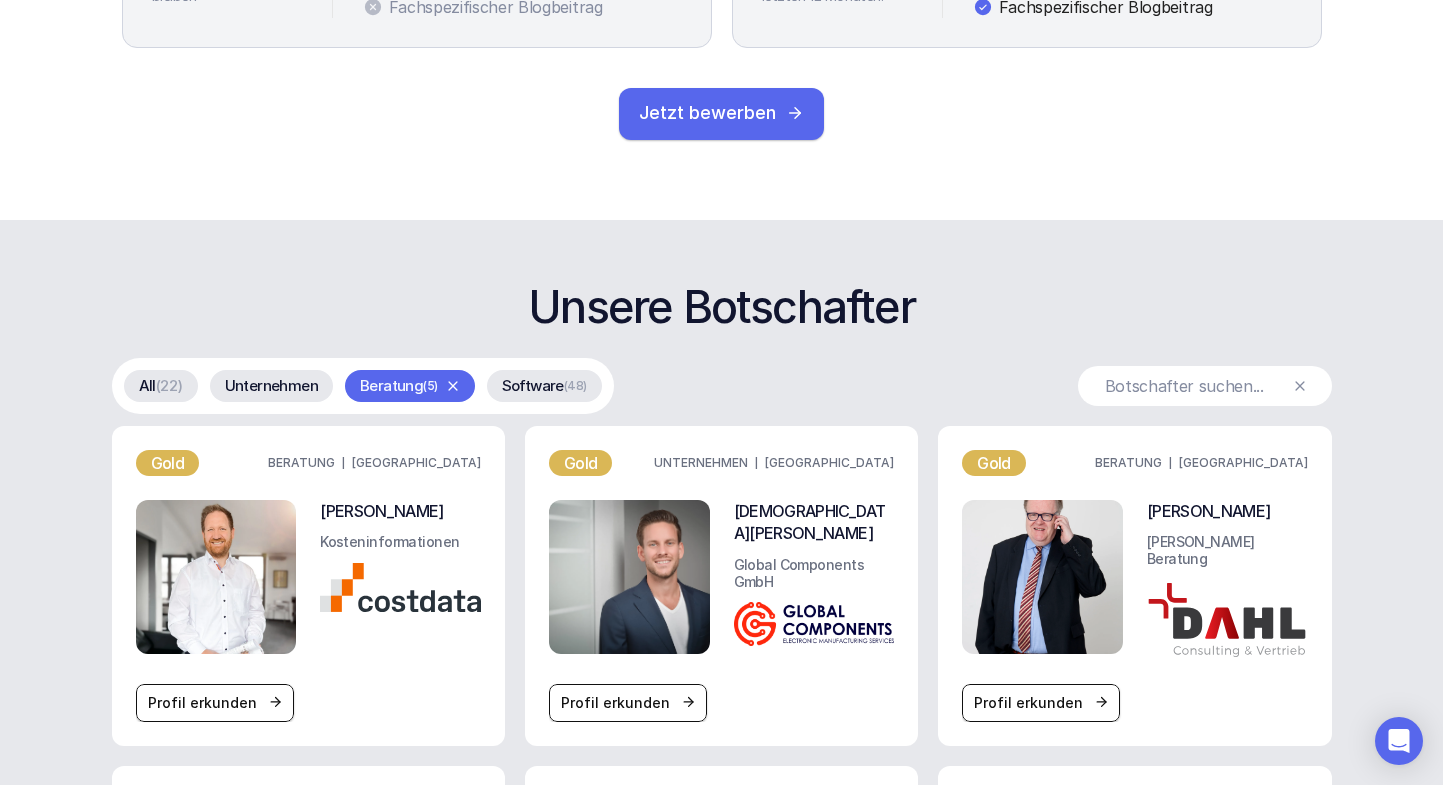 scroll, scrollTop: 3868, scrollLeft: 0, axis: vertical 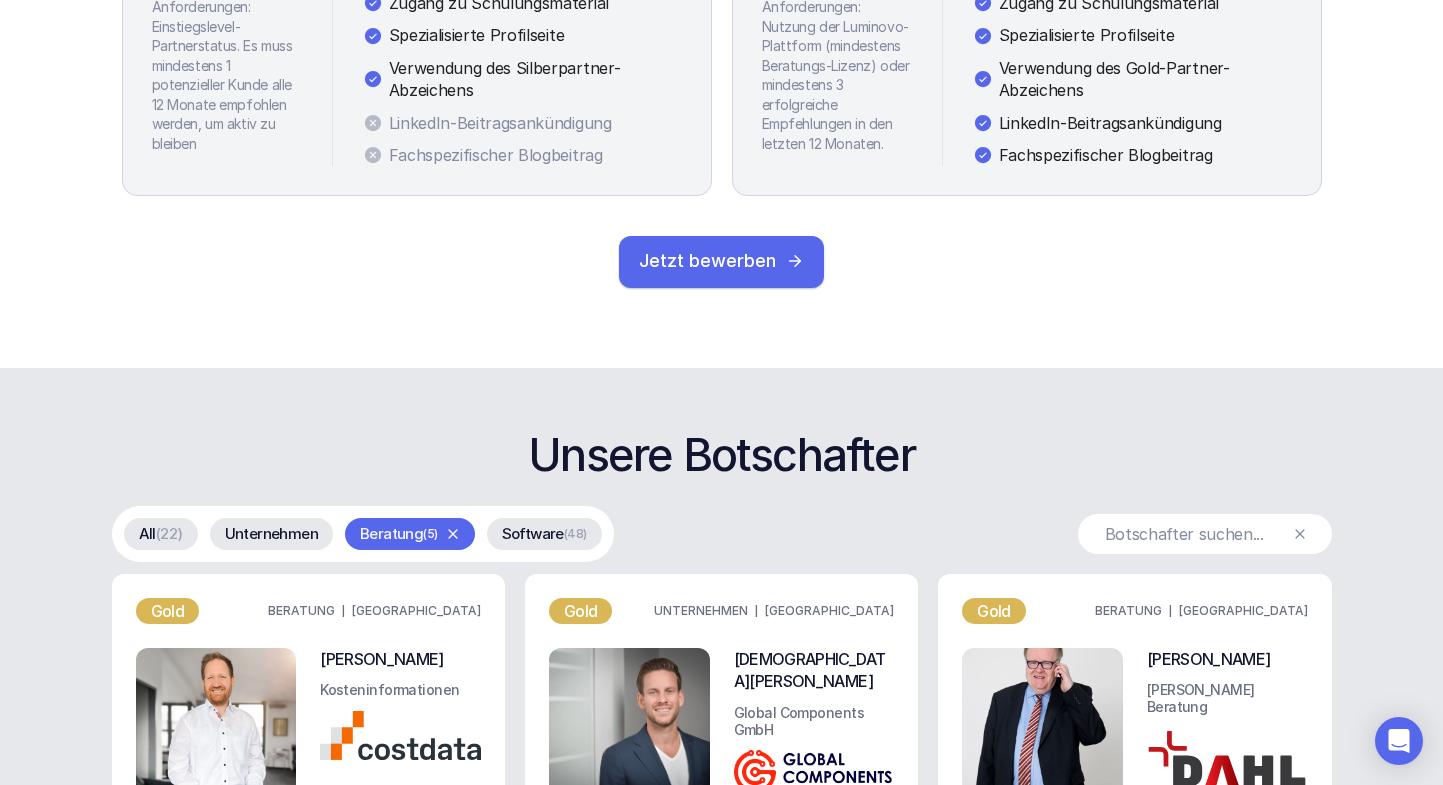 click on "Beratung  (5)" at bounding box center (410, 534) 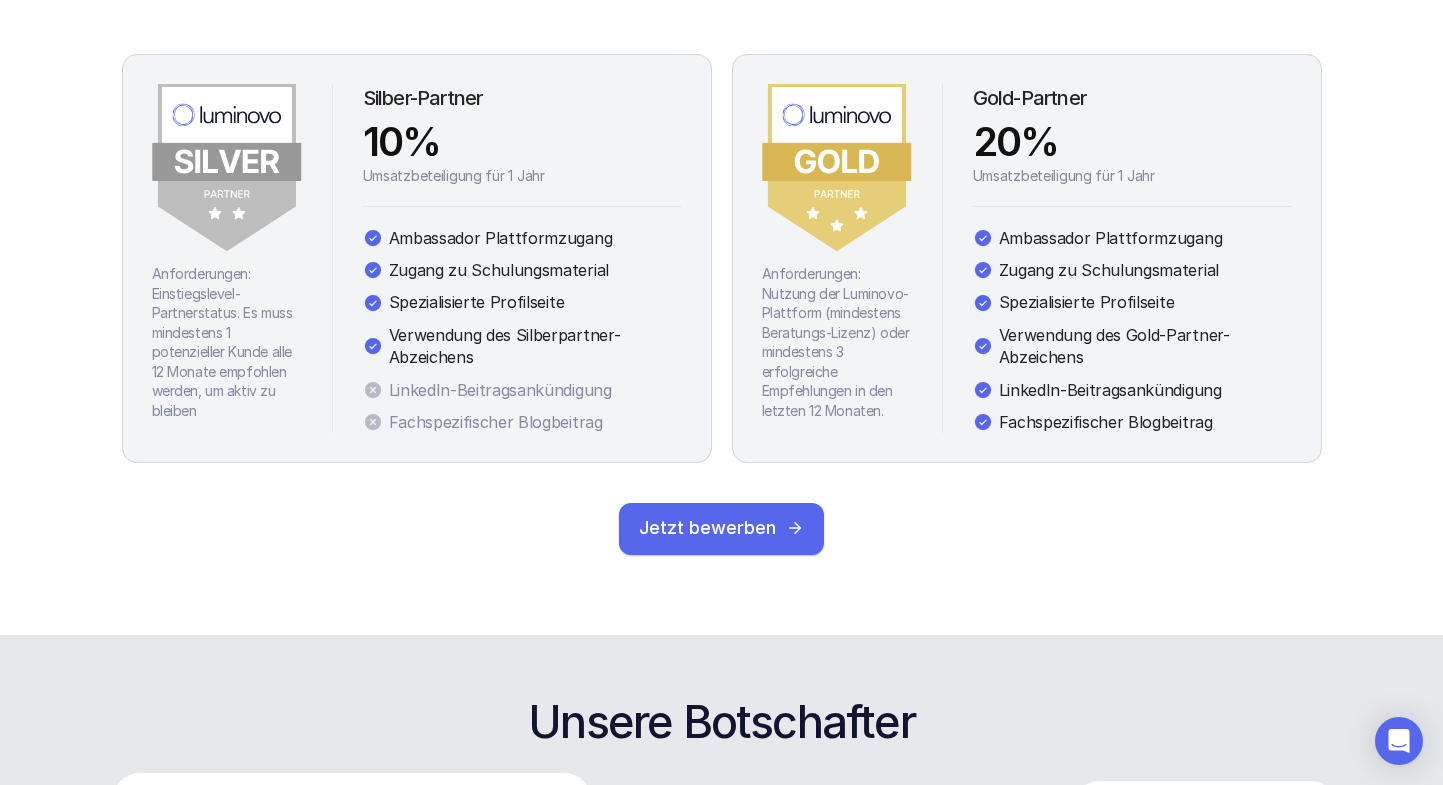 scroll, scrollTop: 3320, scrollLeft: 0, axis: vertical 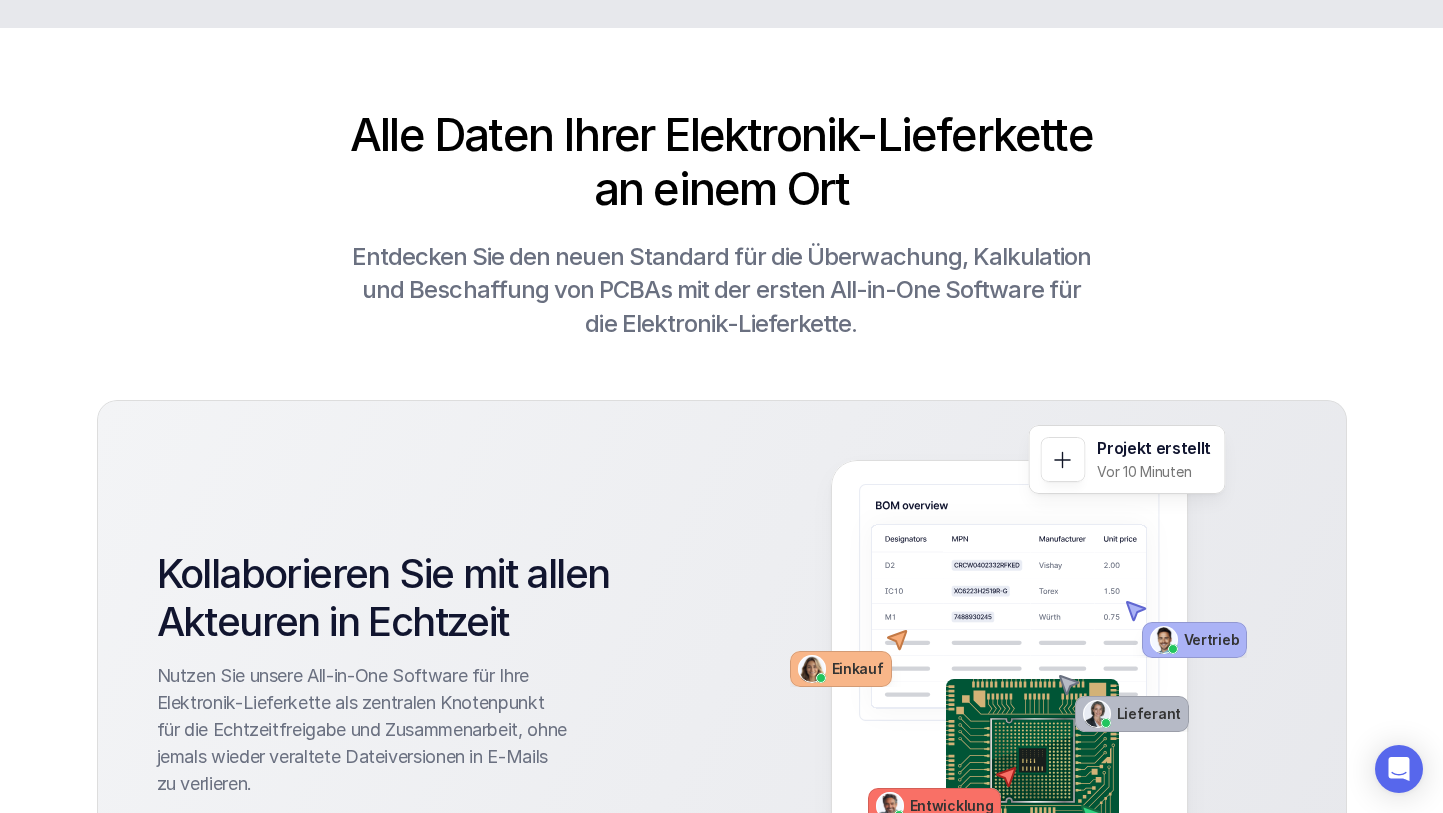 click on "Alle Daten Ihrer Elektronik-Lieferkette an einem Ort" at bounding box center (722, 162) 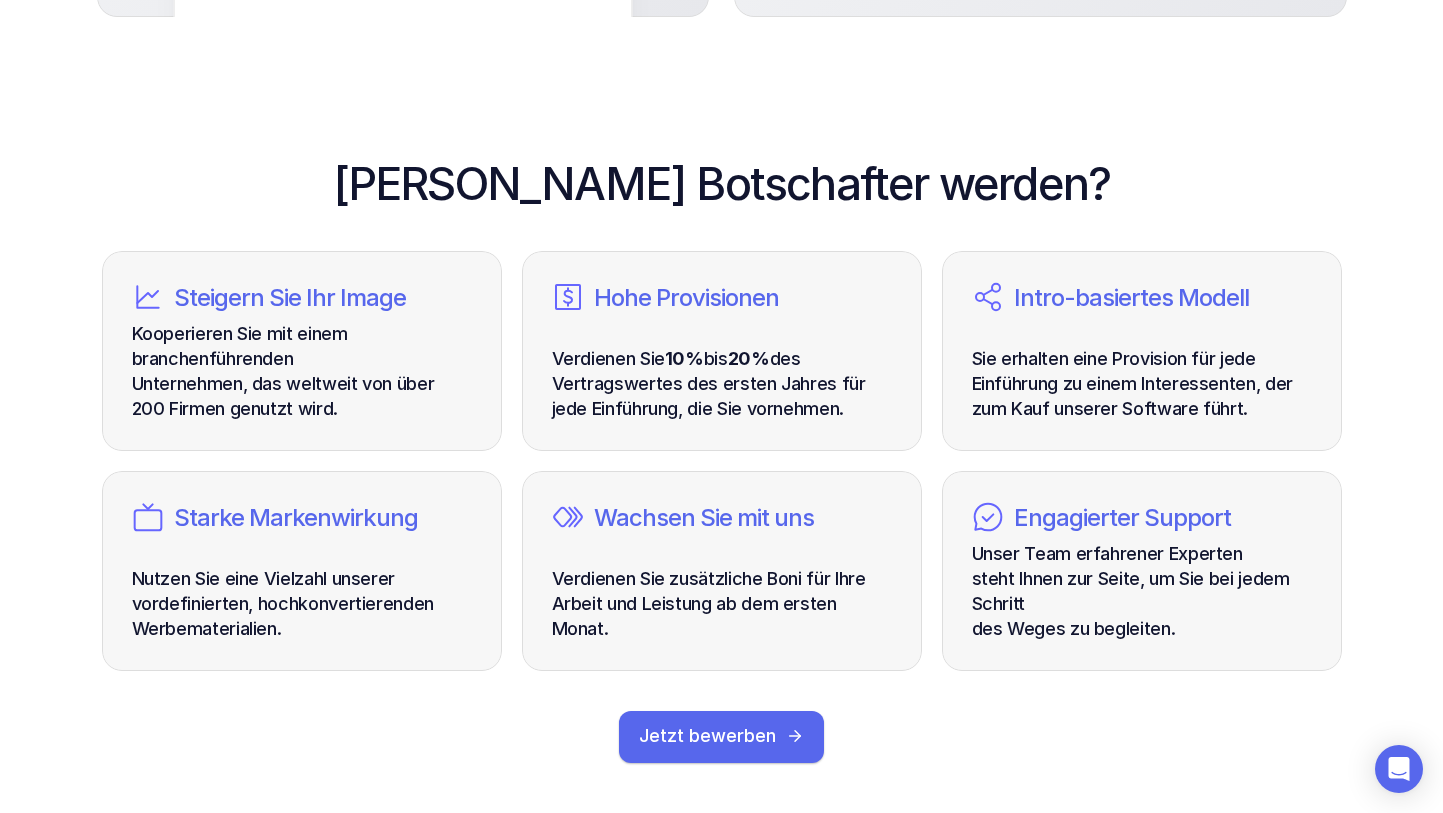 scroll, scrollTop: 2545, scrollLeft: 0, axis: vertical 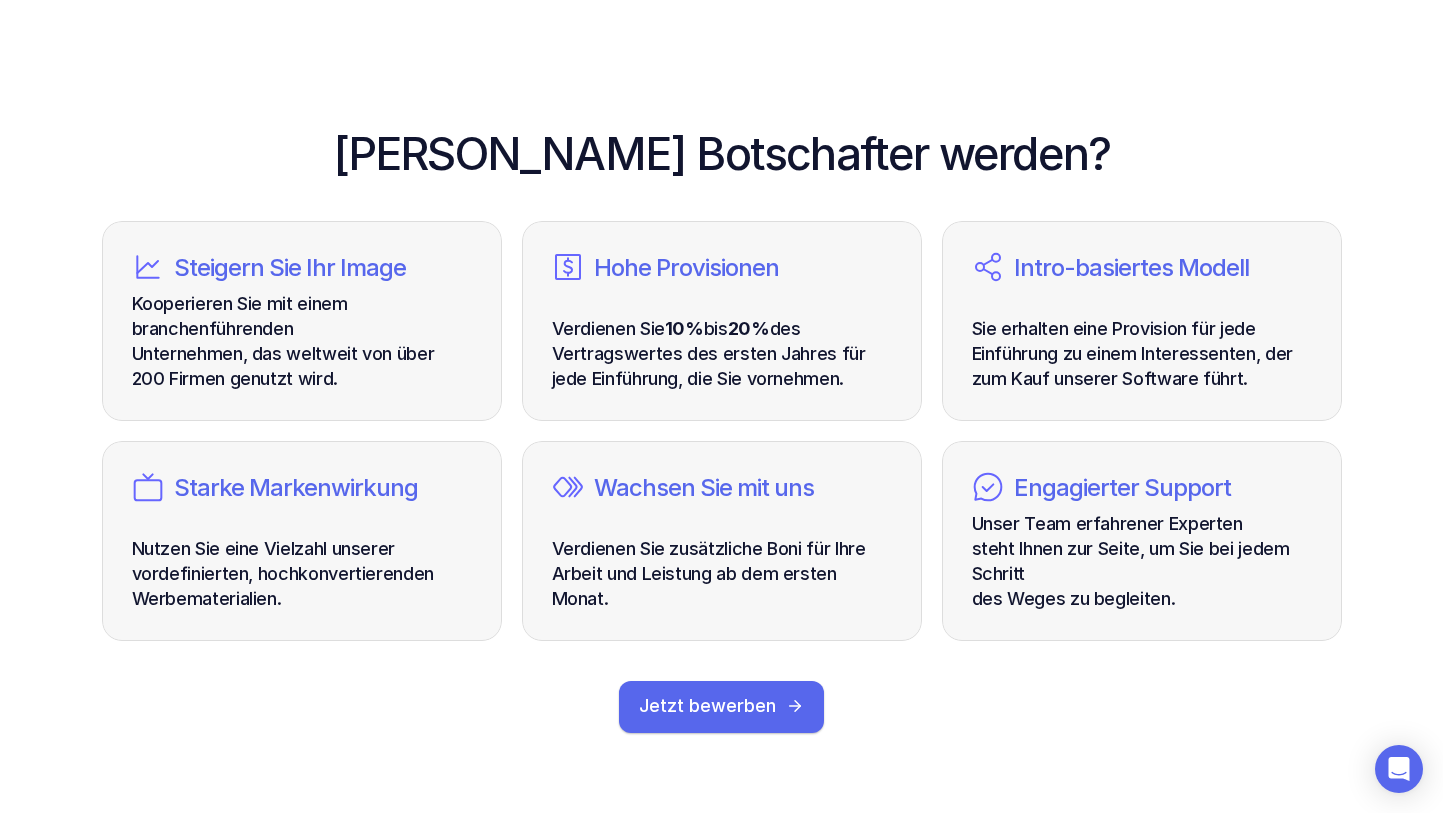 click on "[PERSON_NAME] Botschafter werden?" at bounding box center (721, 154) 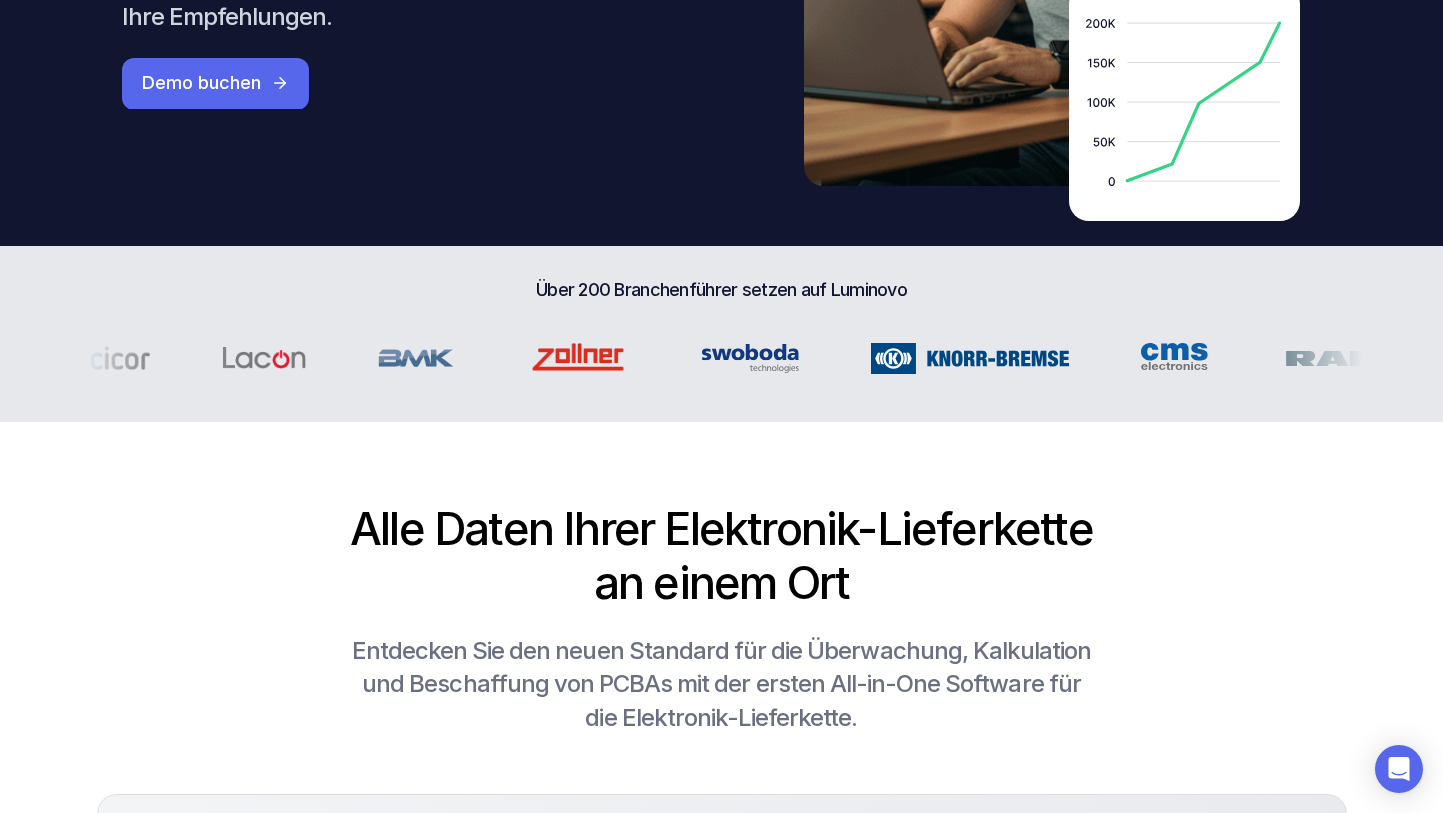 scroll, scrollTop: 762, scrollLeft: 0, axis: vertical 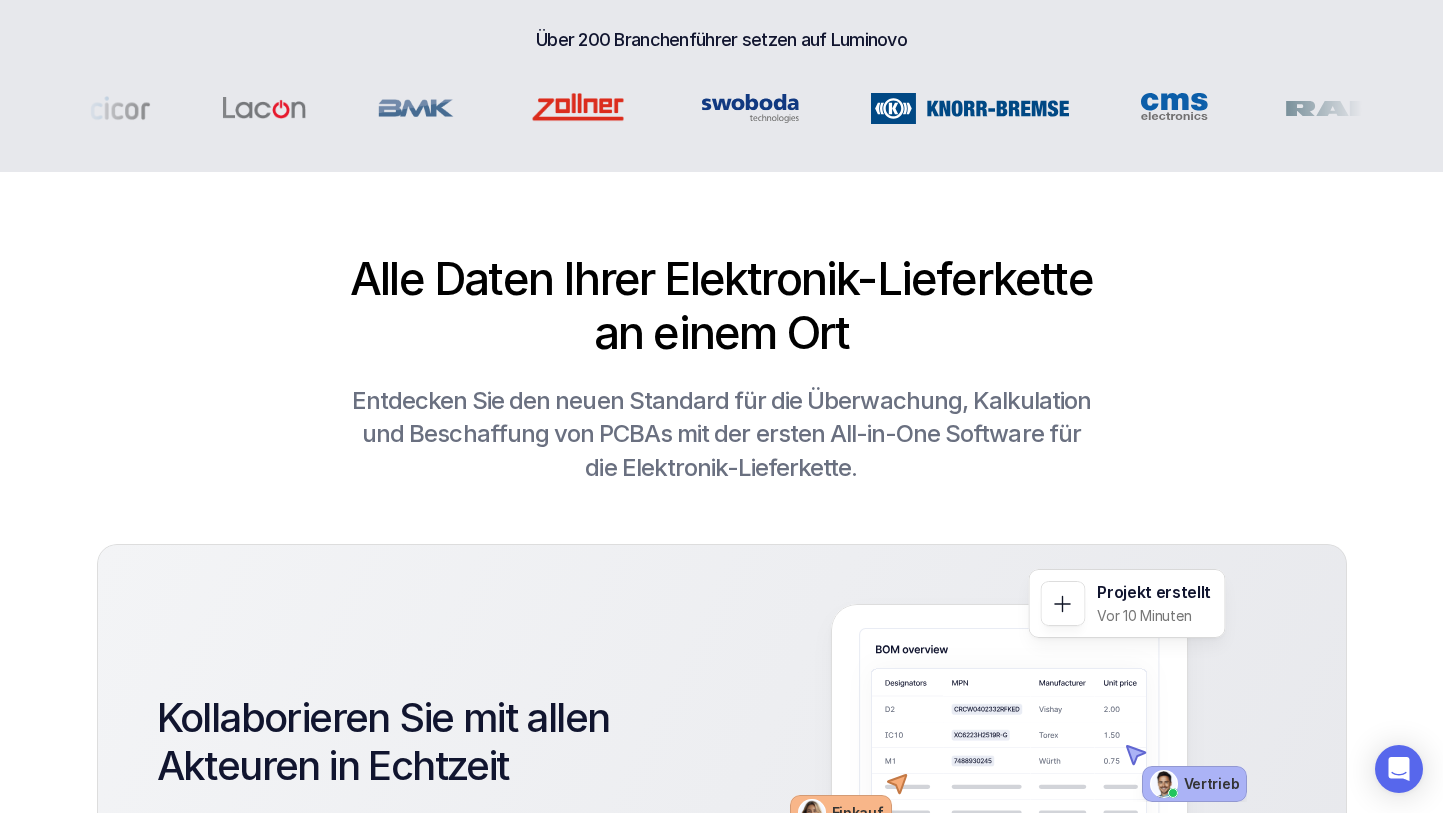 click on "Alle Daten Ihrer Elektronik-Lieferkette an einem Ort" at bounding box center [722, 306] 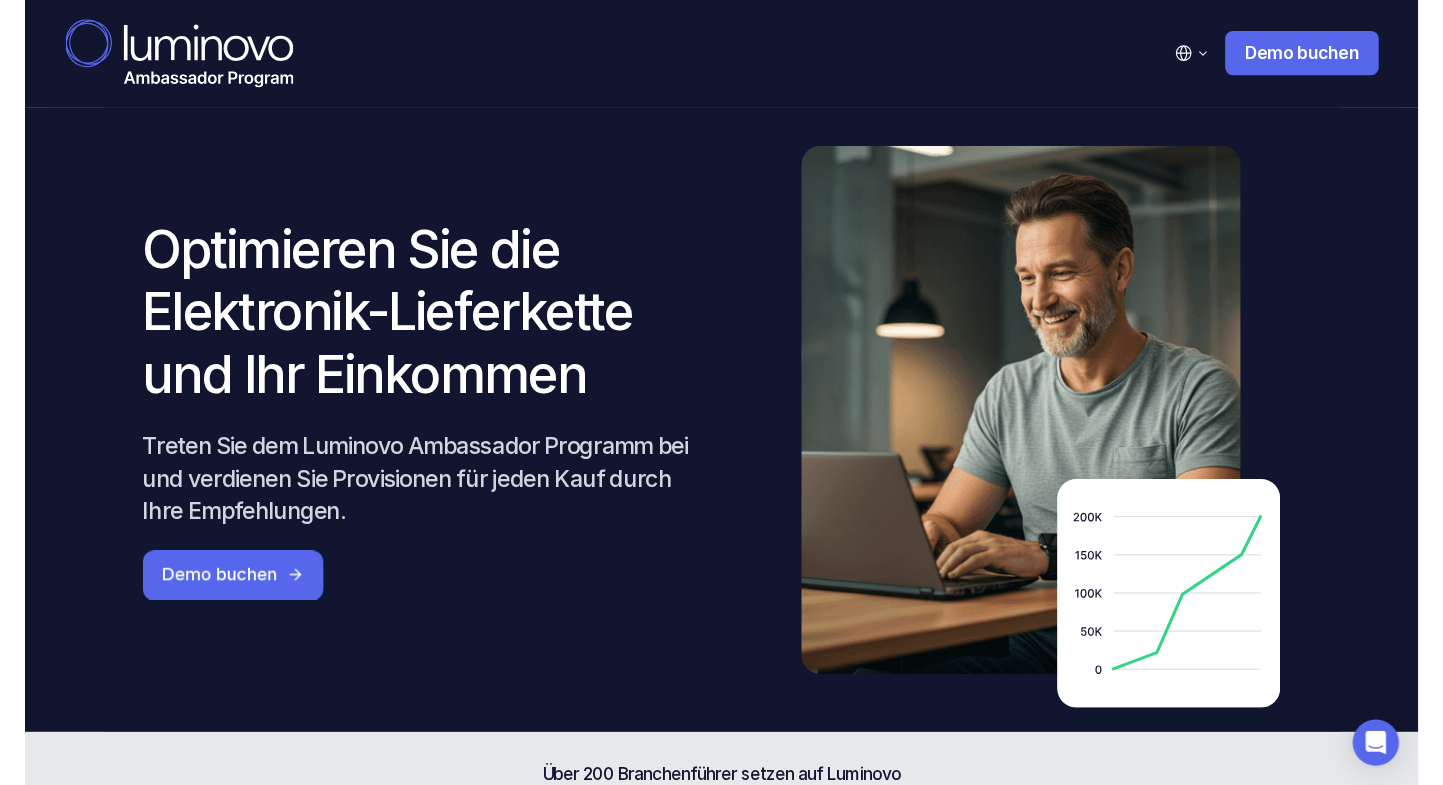 scroll, scrollTop: 0, scrollLeft: 0, axis: both 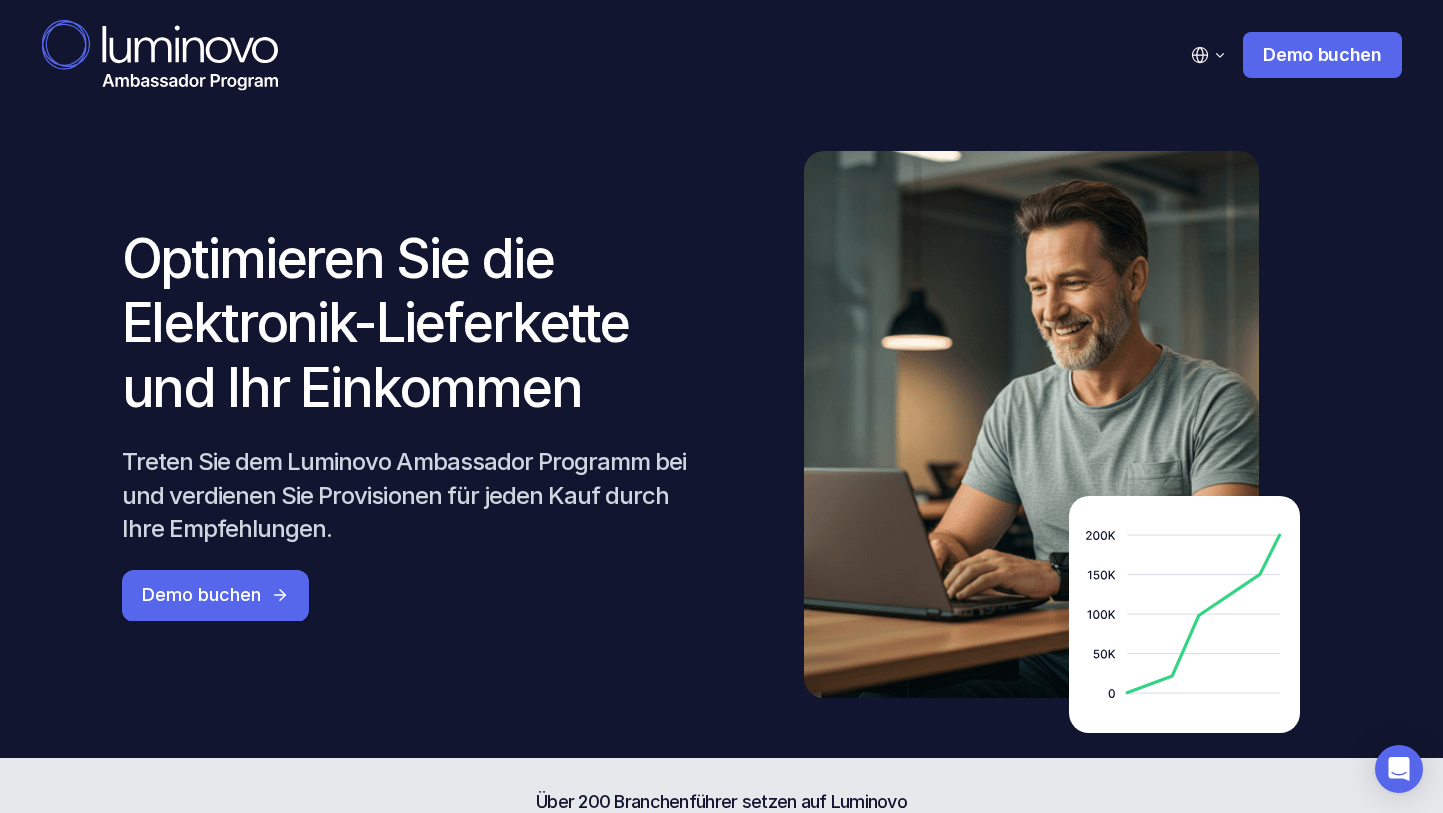 click 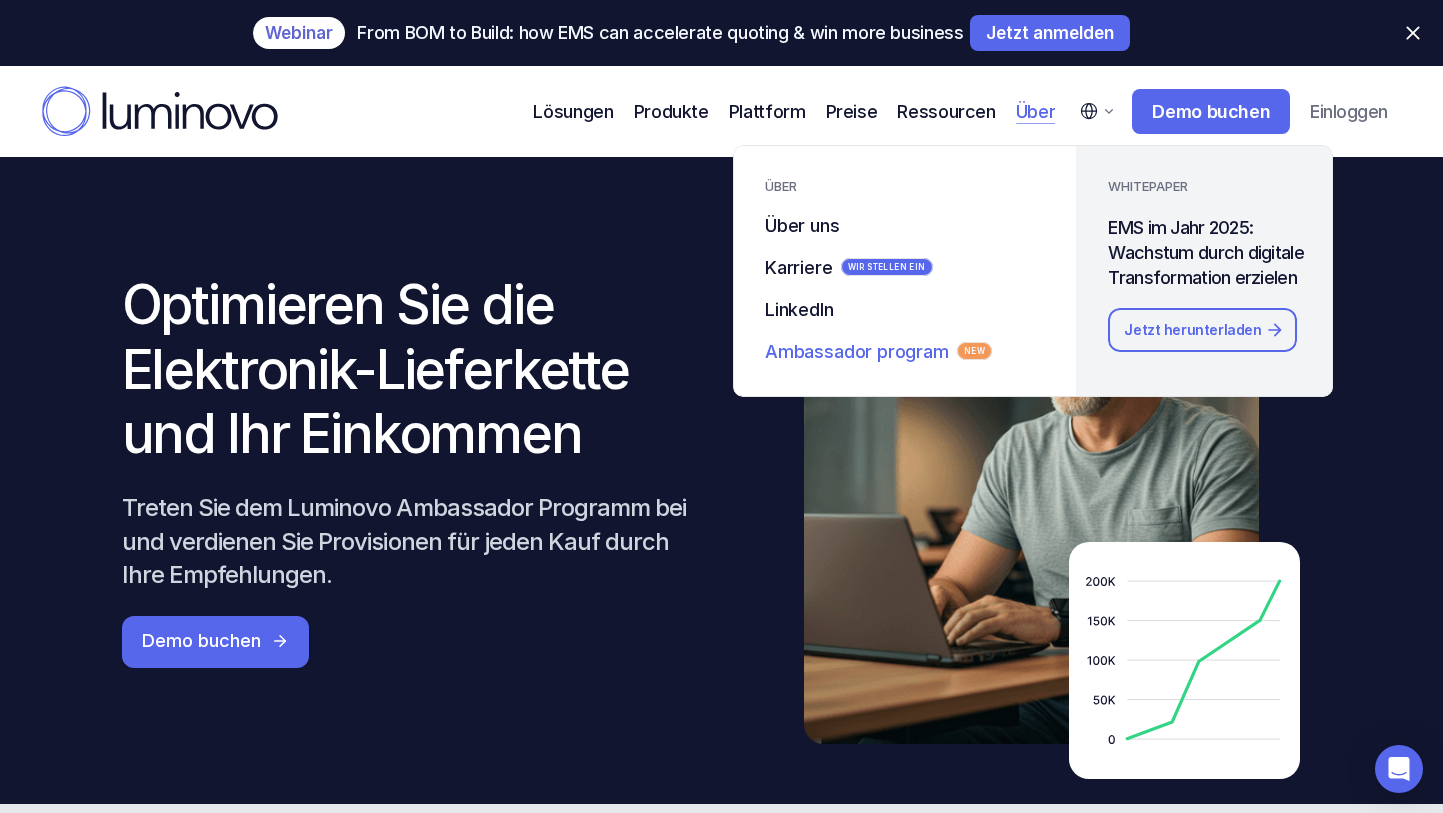 click on "Ambassador program" at bounding box center [857, 350] 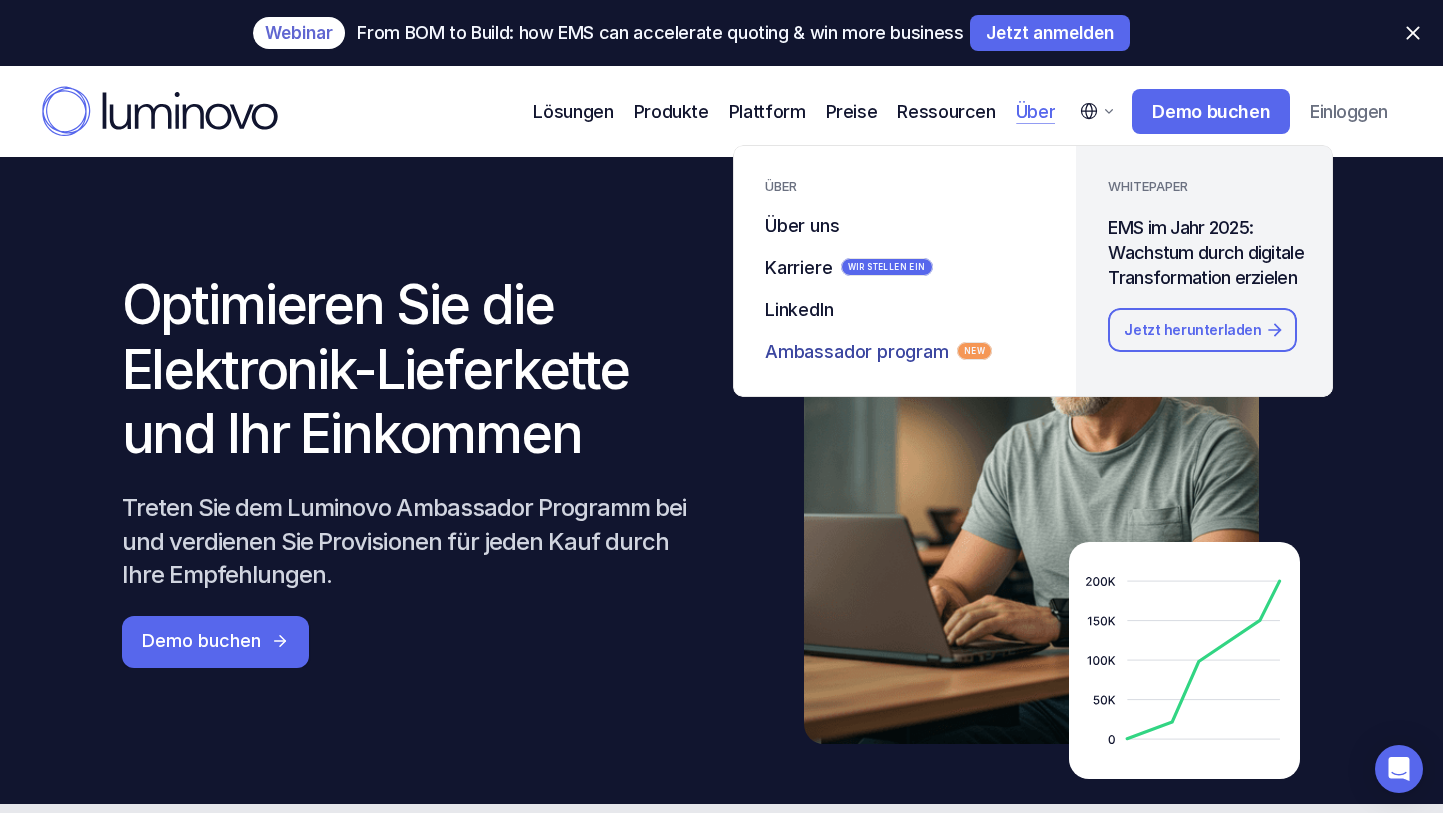 click on "Ambassador program" at bounding box center [857, 350] 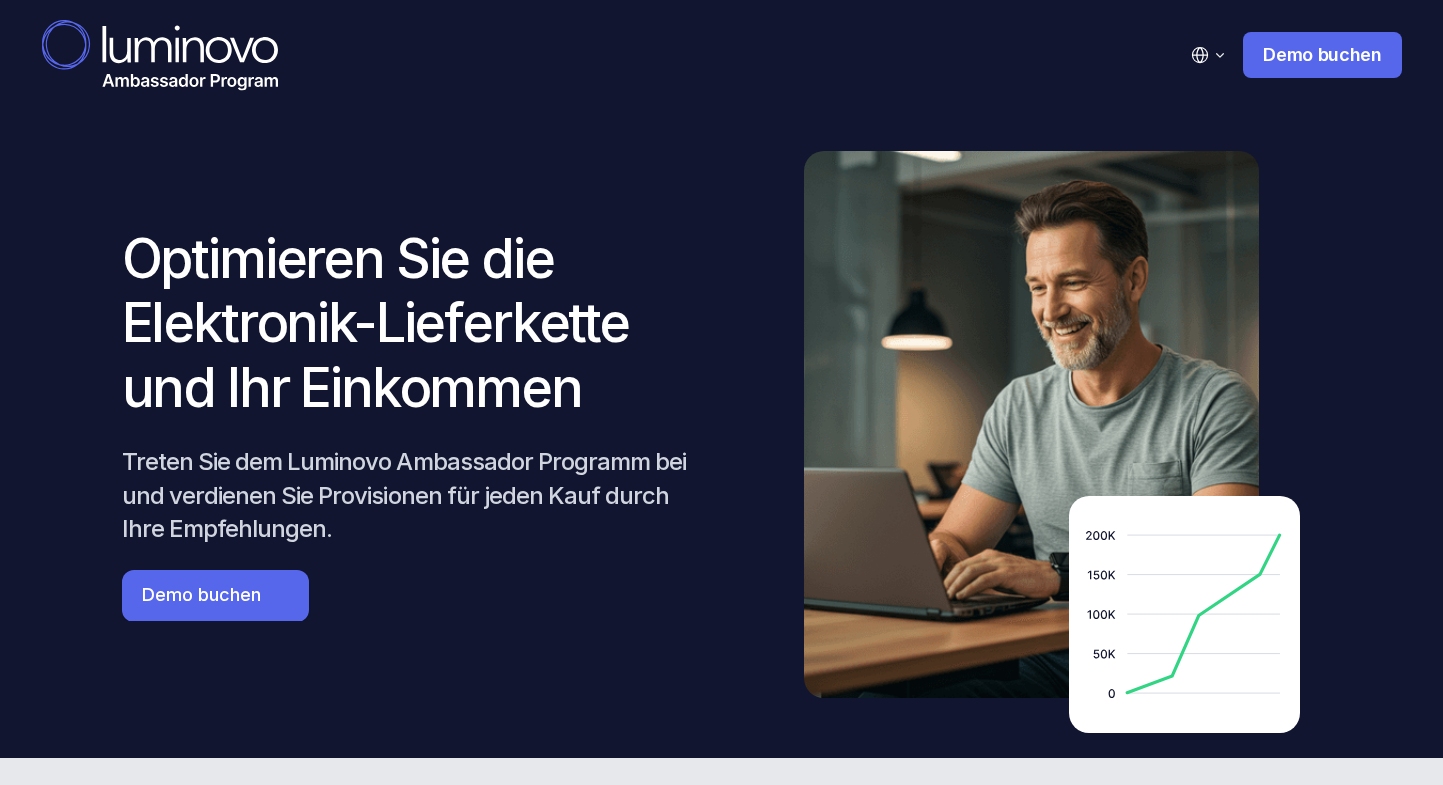 scroll, scrollTop: 0, scrollLeft: 0, axis: both 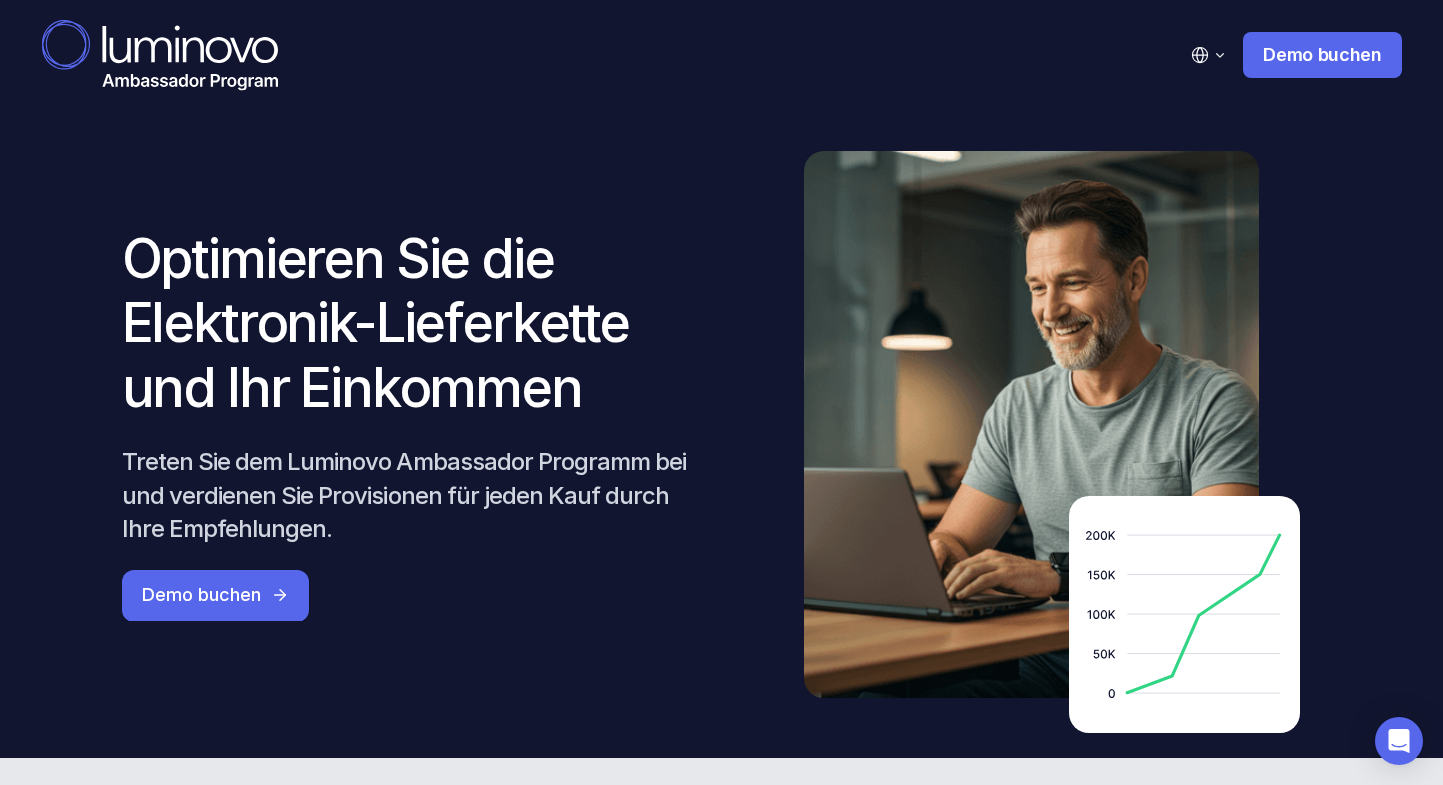 click on "Optimieren Sie die Elektronik-Lieferkette und Ihr Einkommen Treten Sie dem Luminovo Ambassador Programm bei und verdienen Sie Provisionen für jeden Kauf durch Ihre Empfehlungen. Demo buchen" at bounding box center [412, 424] 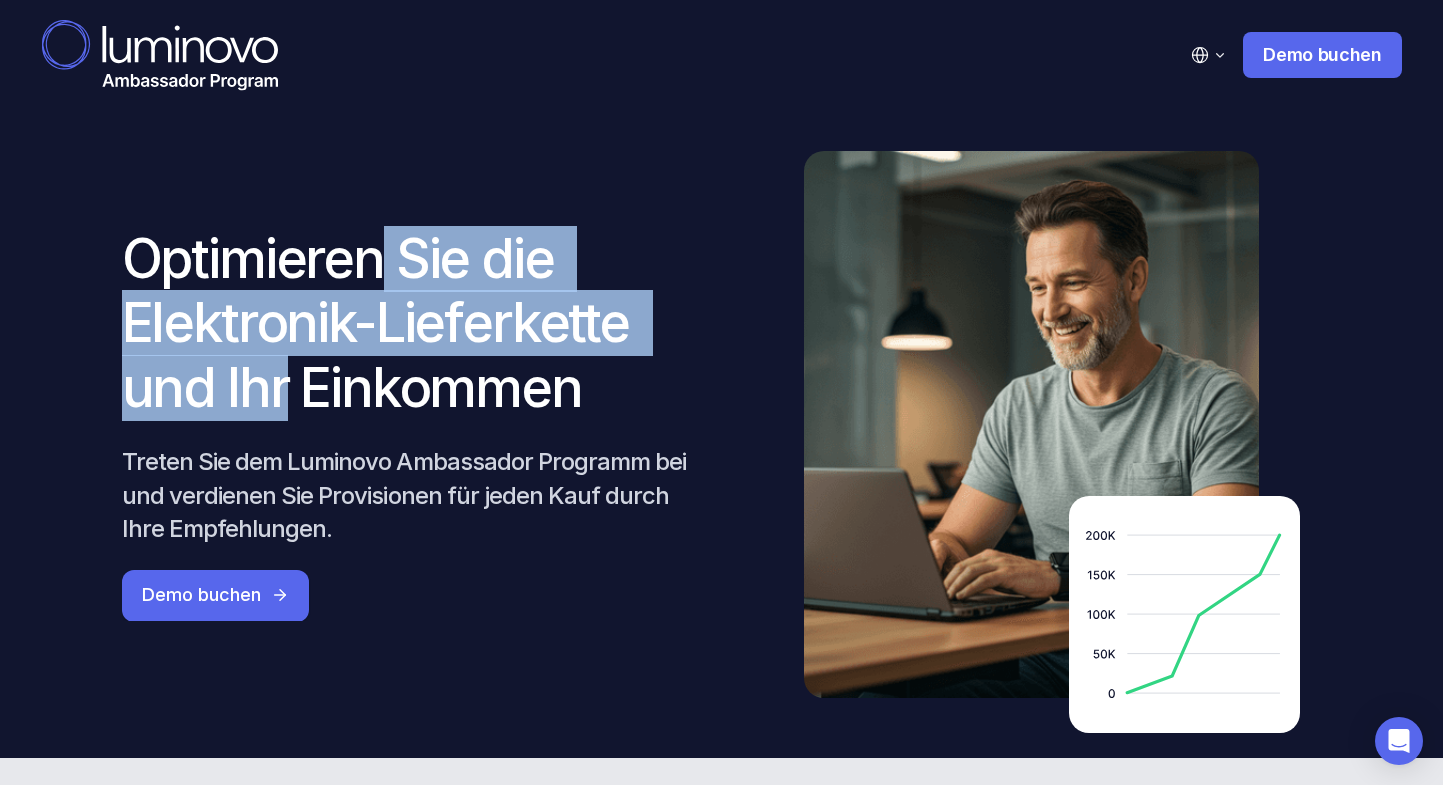 drag, startPoint x: 277, startPoint y: 414, endPoint x: 376, endPoint y: 260, distance: 183.07649 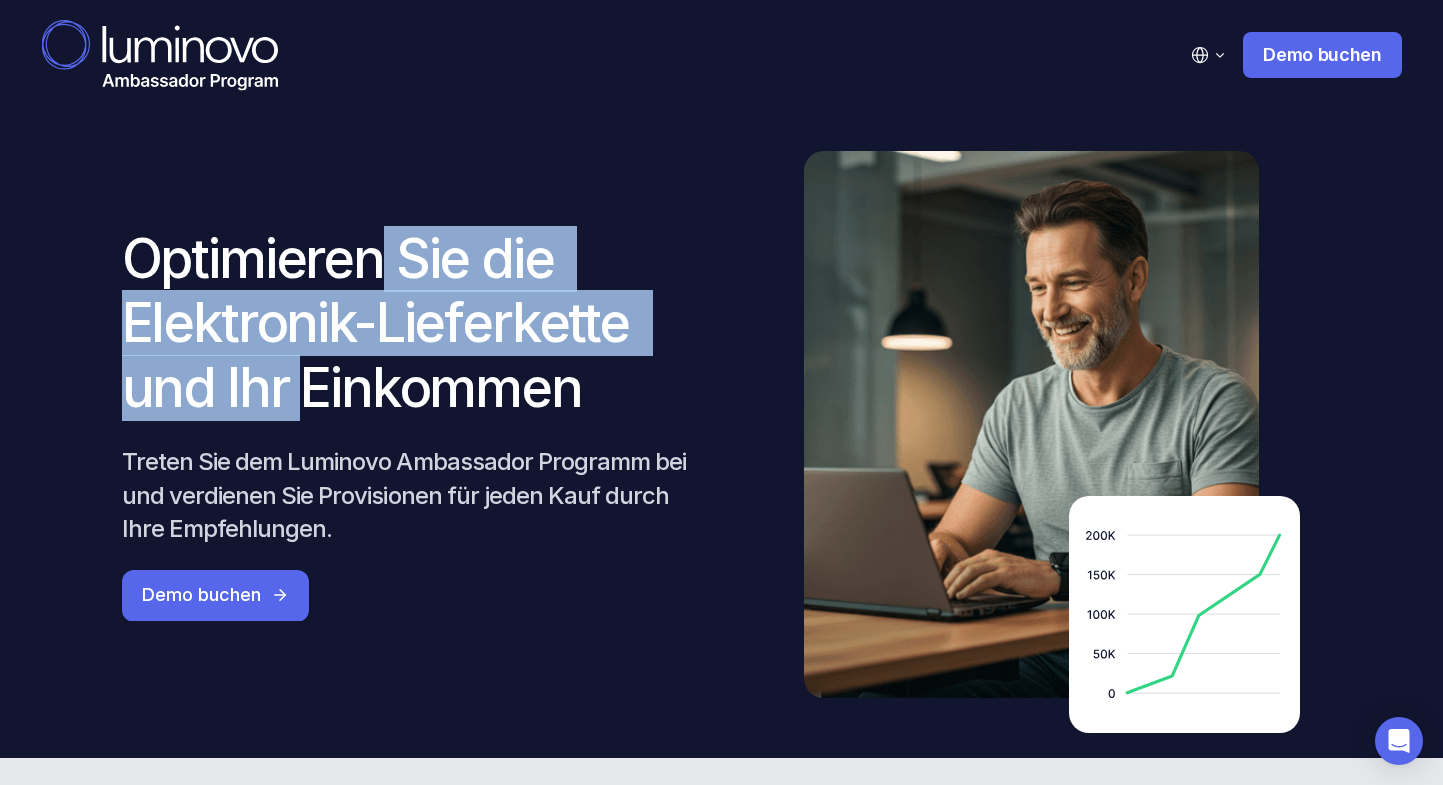 drag, startPoint x: 376, startPoint y: 260, endPoint x: 283, endPoint y: 368, distance: 142.52368 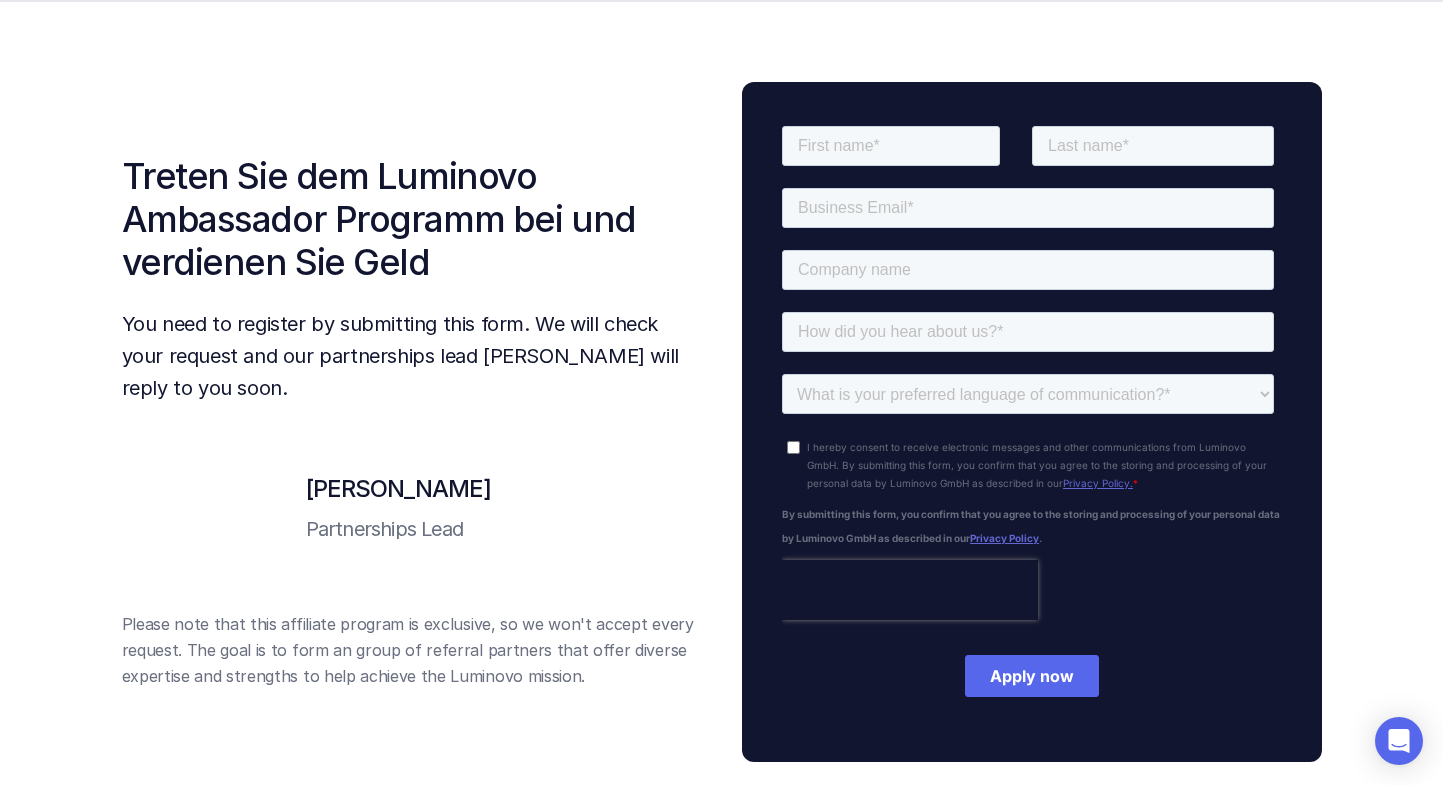 scroll, scrollTop: 7227, scrollLeft: 0, axis: vertical 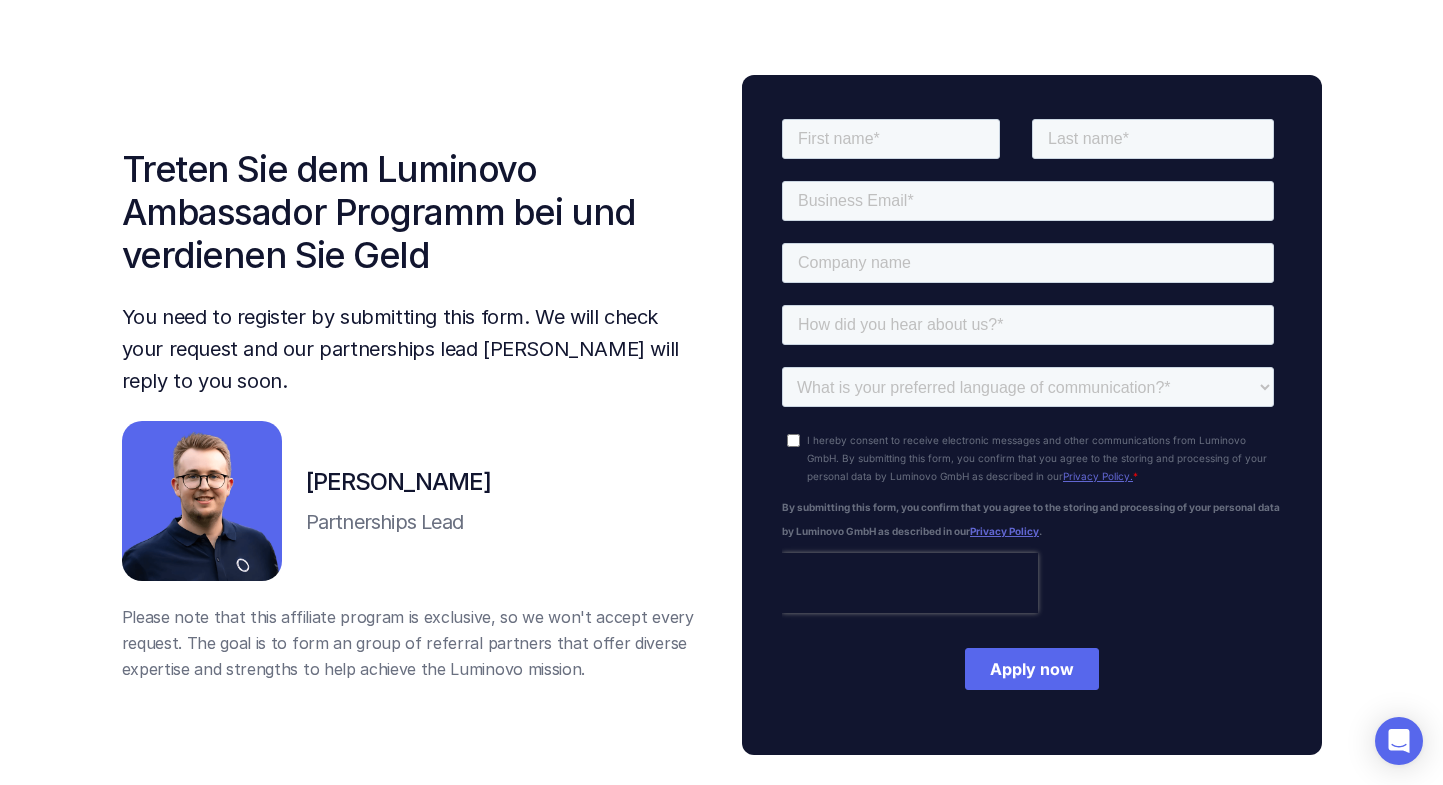 click on "Treten Sie dem Luminovo Ambassador Programm bei und verdienen Sie Geld" at bounding box center [412, 213] 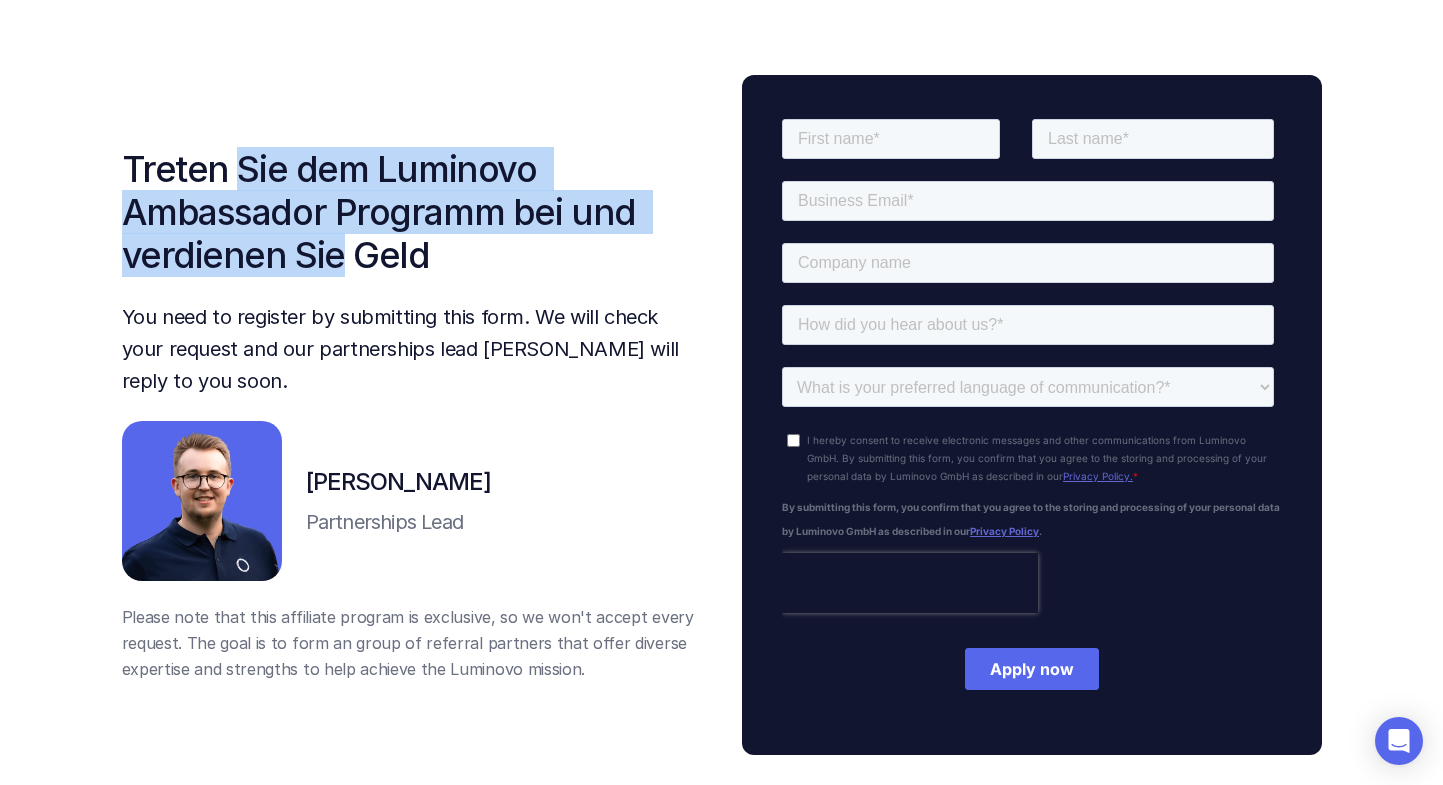 drag, startPoint x: 285, startPoint y: 242, endPoint x: 236, endPoint y: 167, distance: 89.587944 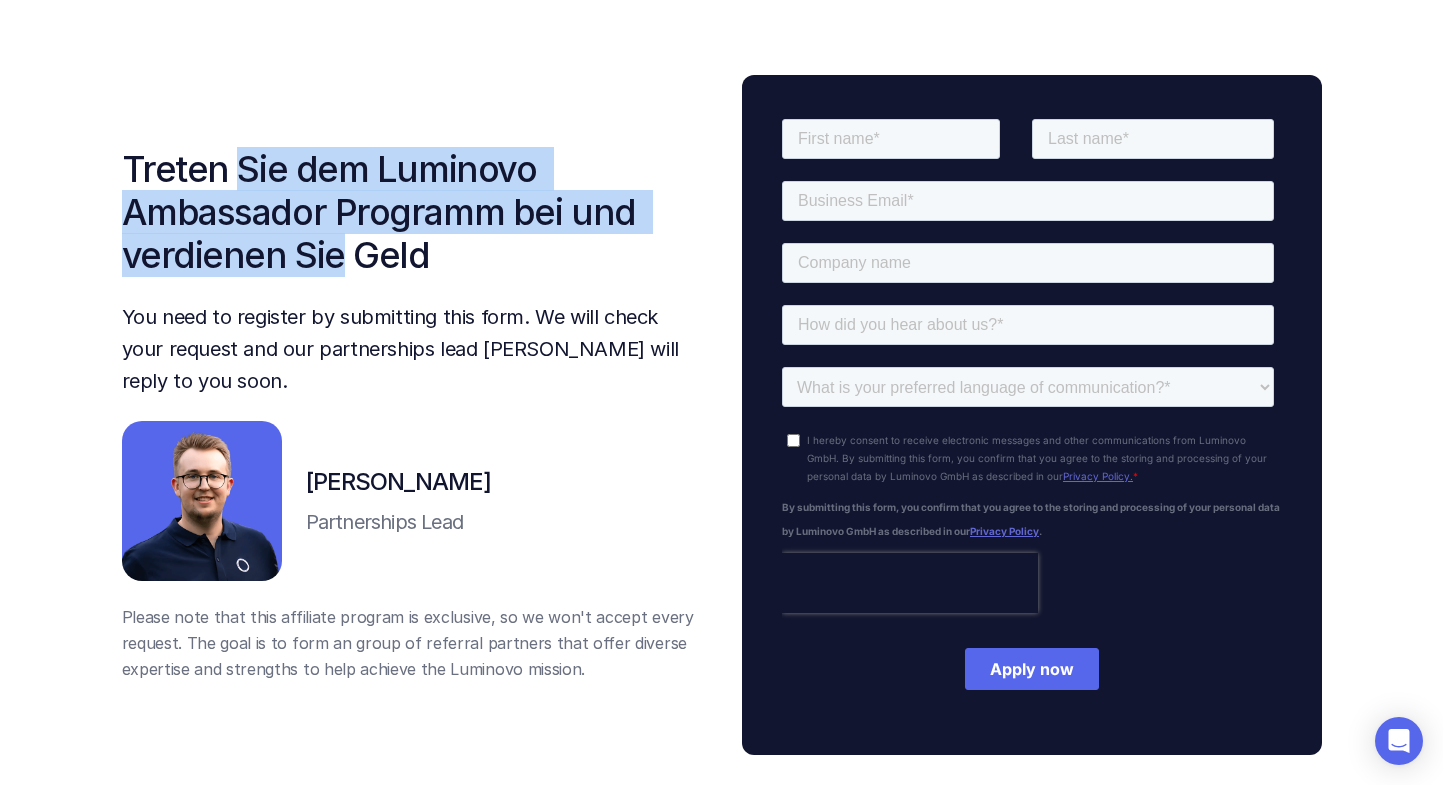 click on "Treten Sie dem Luminovo Ambassador Programm bei und verdienen Sie Geld" at bounding box center [412, 213] 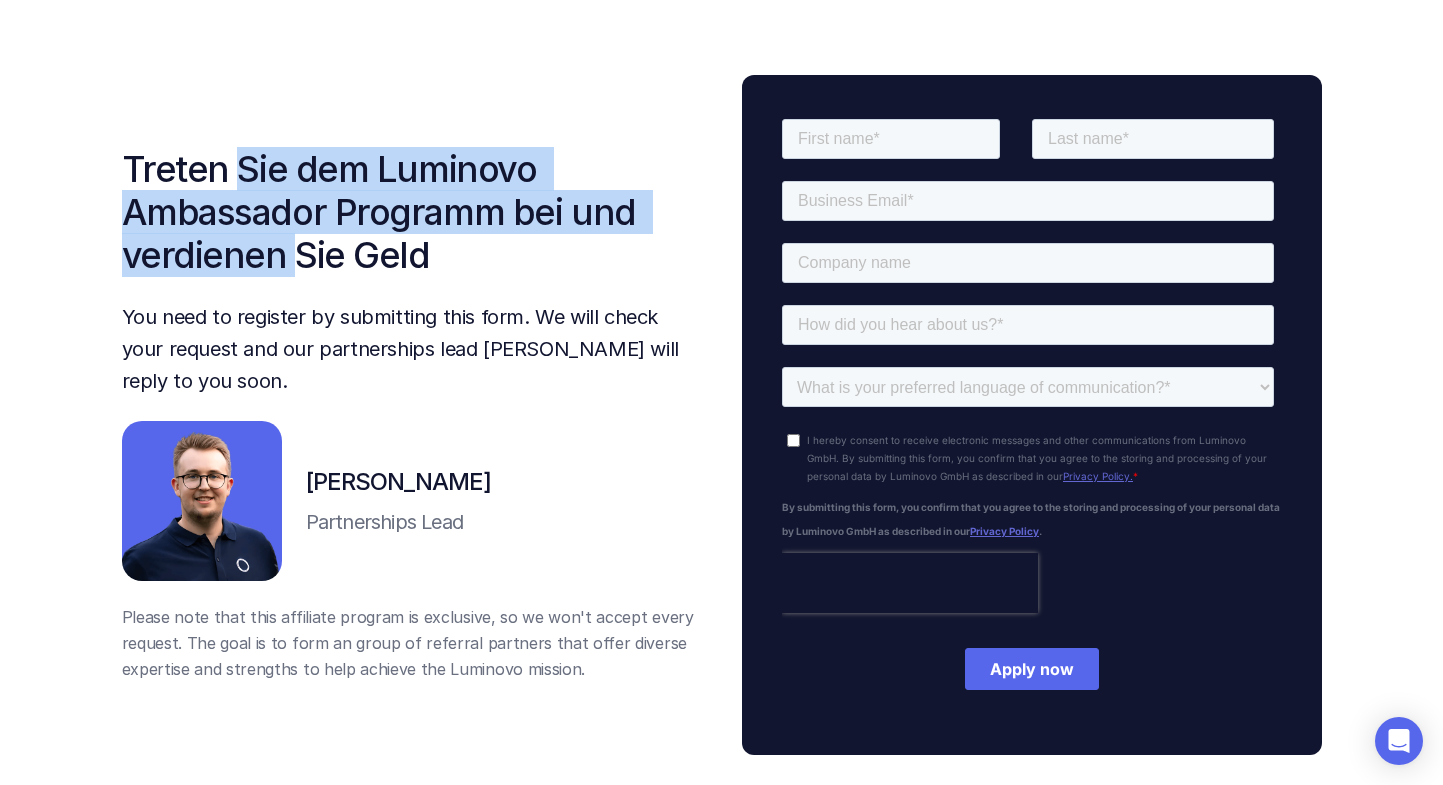 drag, startPoint x: 236, startPoint y: 167, endPoint x: 274, endPoint y: 238, distance: 80.529495 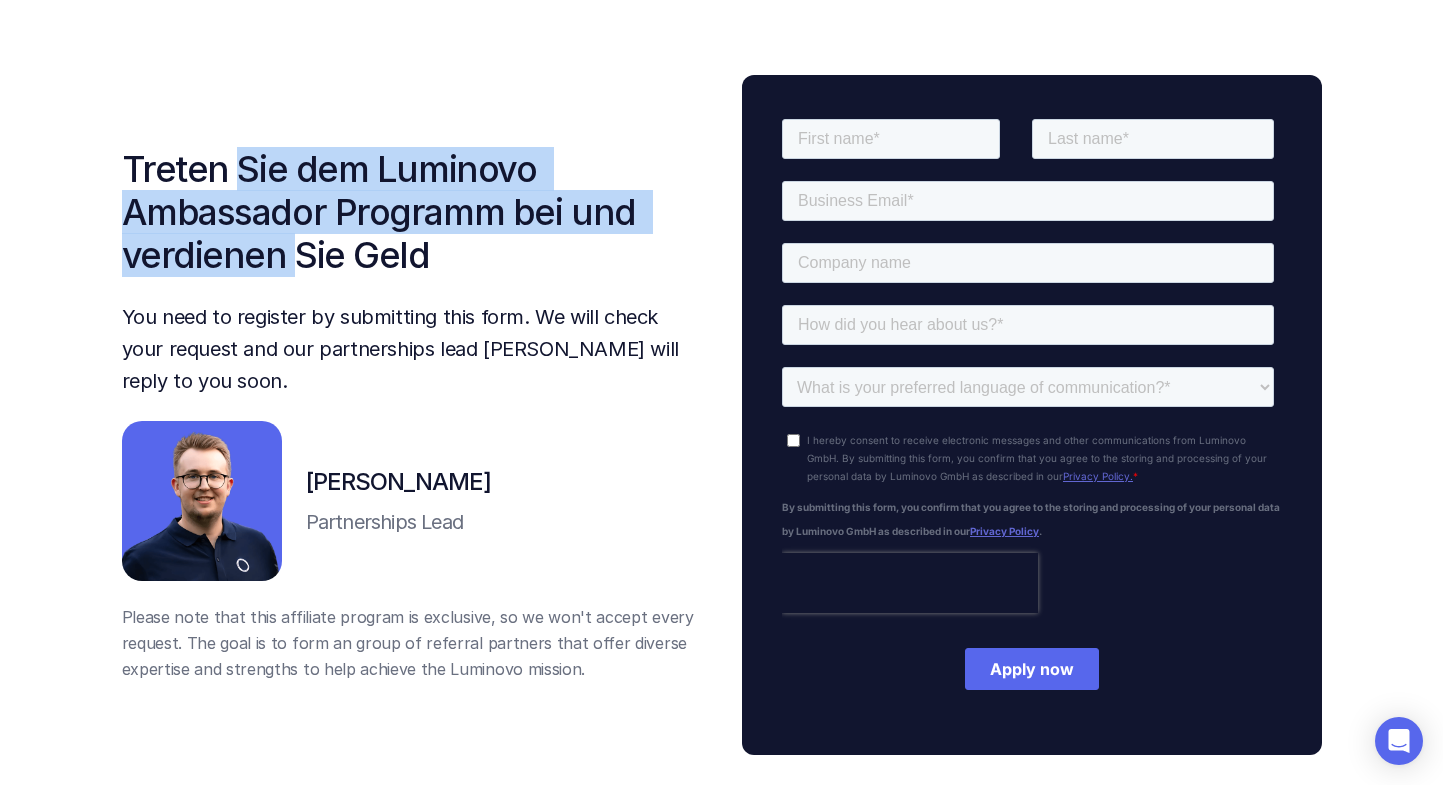 click on "Treten Sie dem Luminovo Ambassador Programm bei und verdienen Sie Geld" at bounding box center [412, 213] 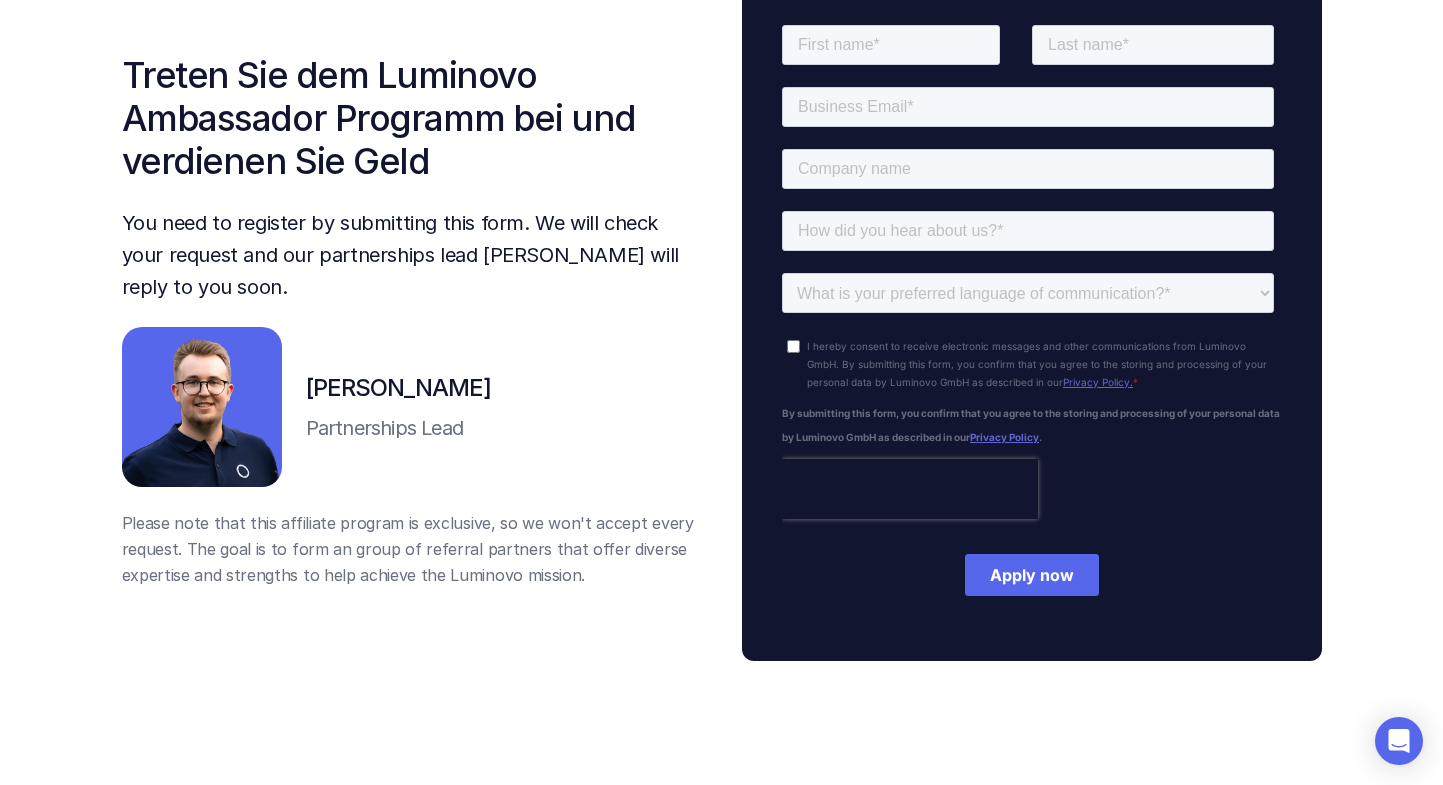 scroll, scrollTop: 7337, scrollLeft: 0, axis: vertical 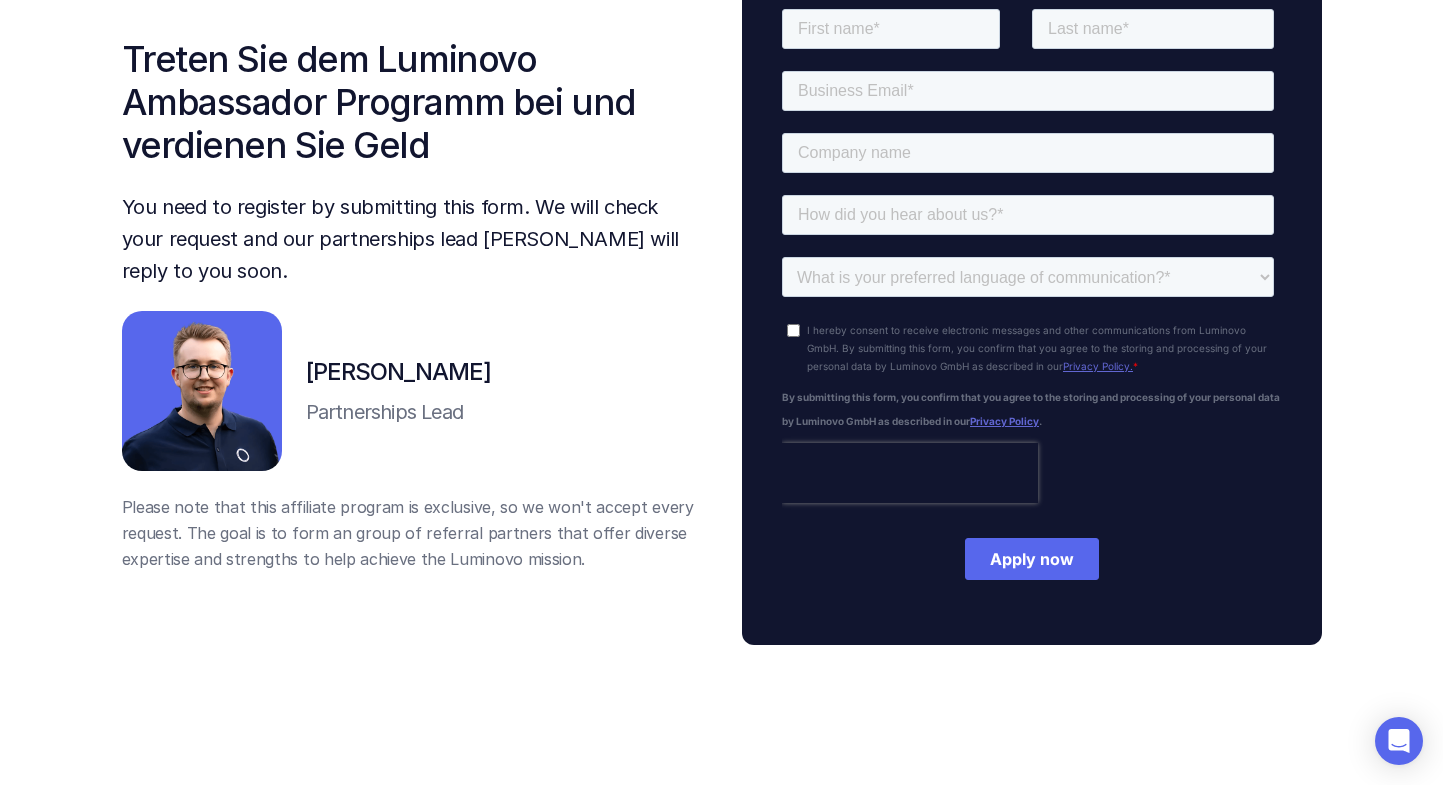 click on "Treten Sie dem Luminovo Ambassador Programm bei und verdienen Sie Geld" at bounding box center [412, 103] 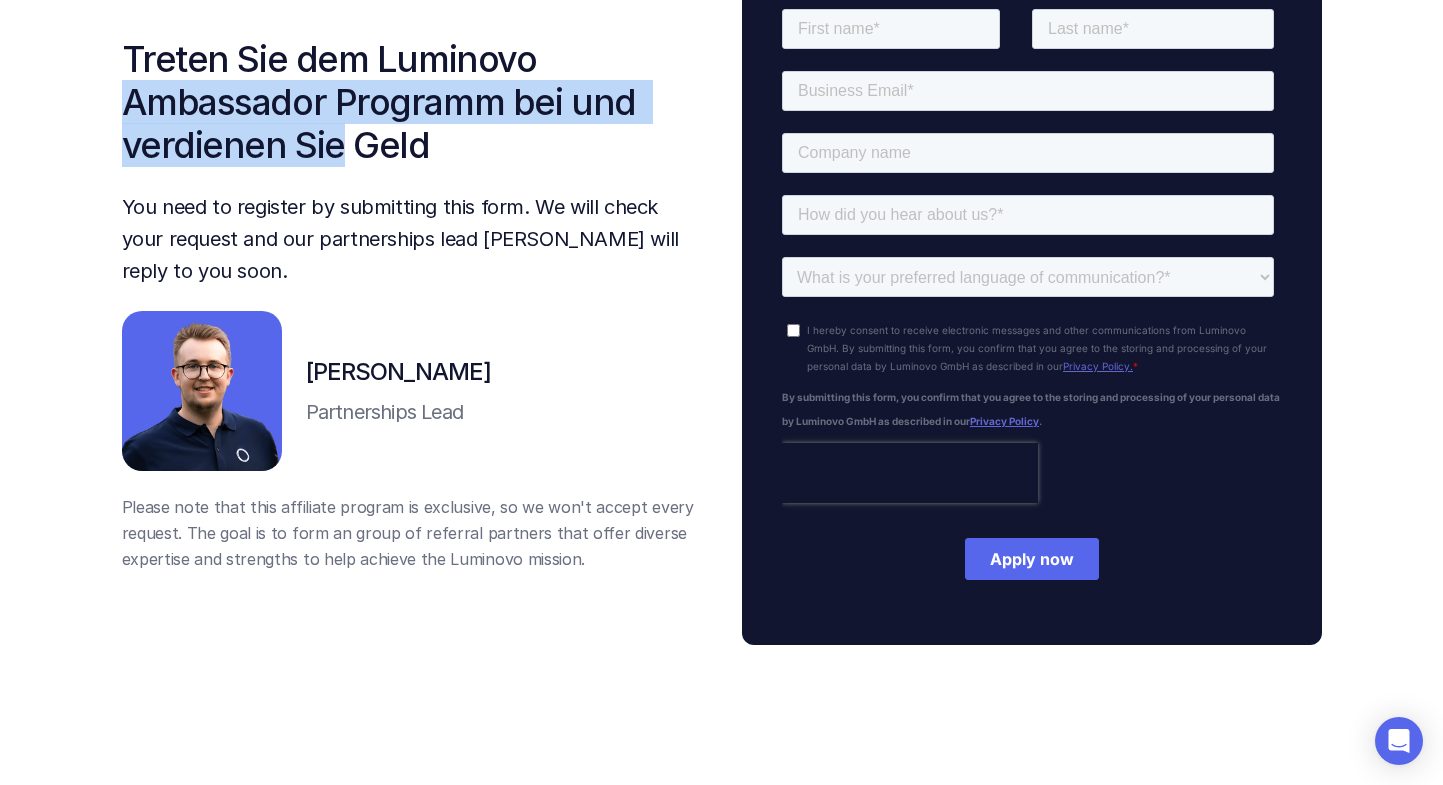 drag, startPoint x: 327, startPoint y: 121, endPoint x: 315, endPoint y: 89, distance: 34.176014 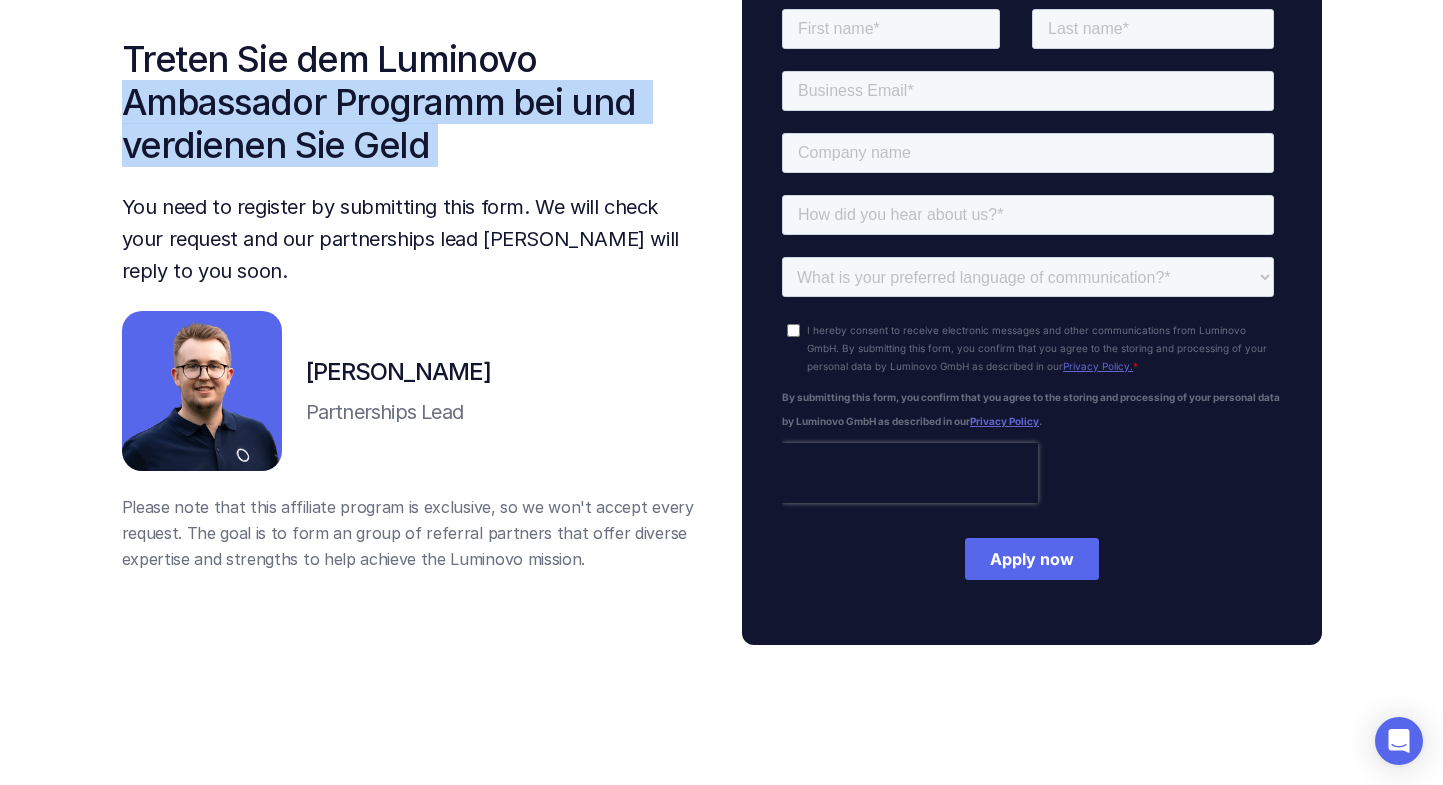 drag, startPoint x: 315, startPoint y: 89, endPoint x: 326, endPoint y: 167, distance: 78.77182 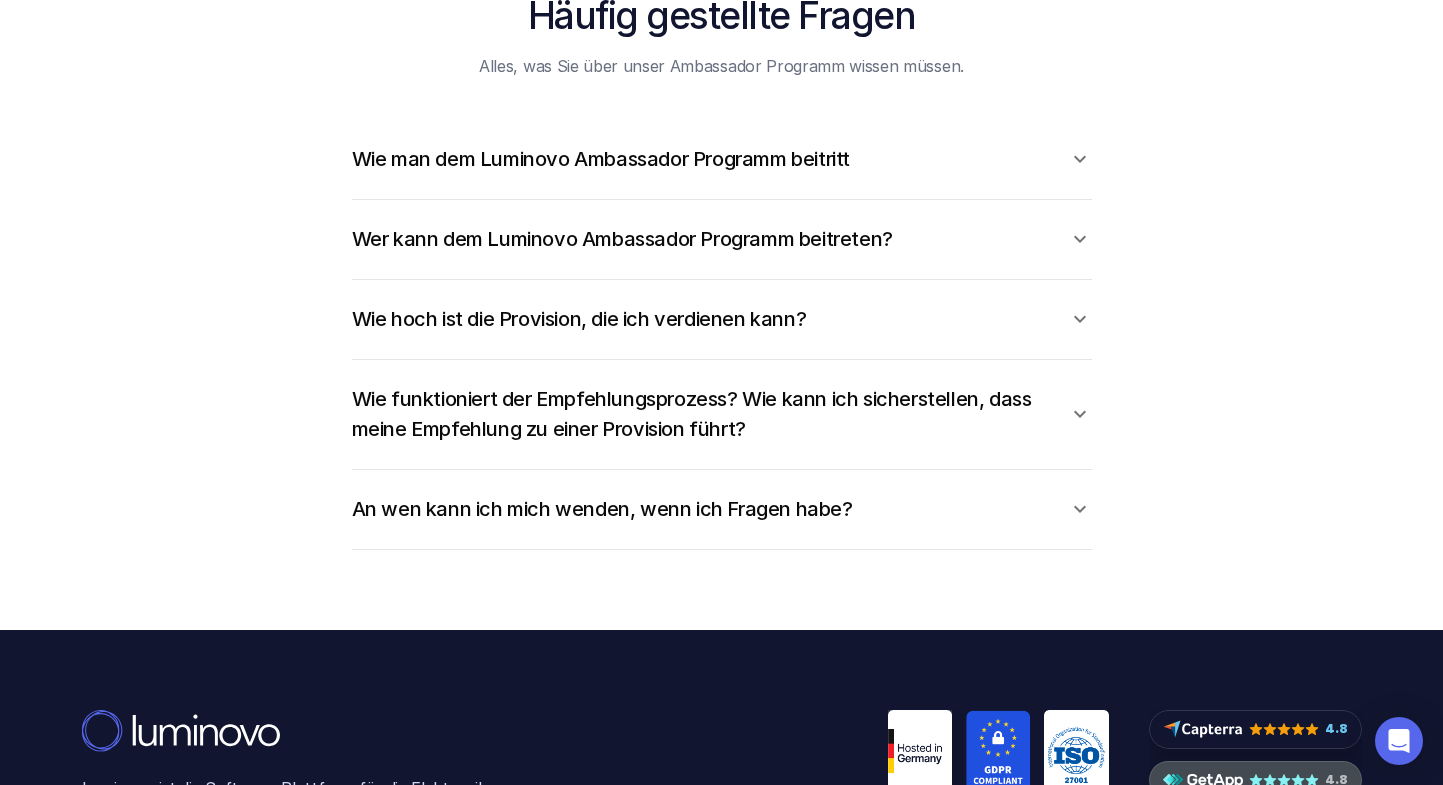 scroll, scrollTop: 8163, scrollLeft: 0, axis: vertical 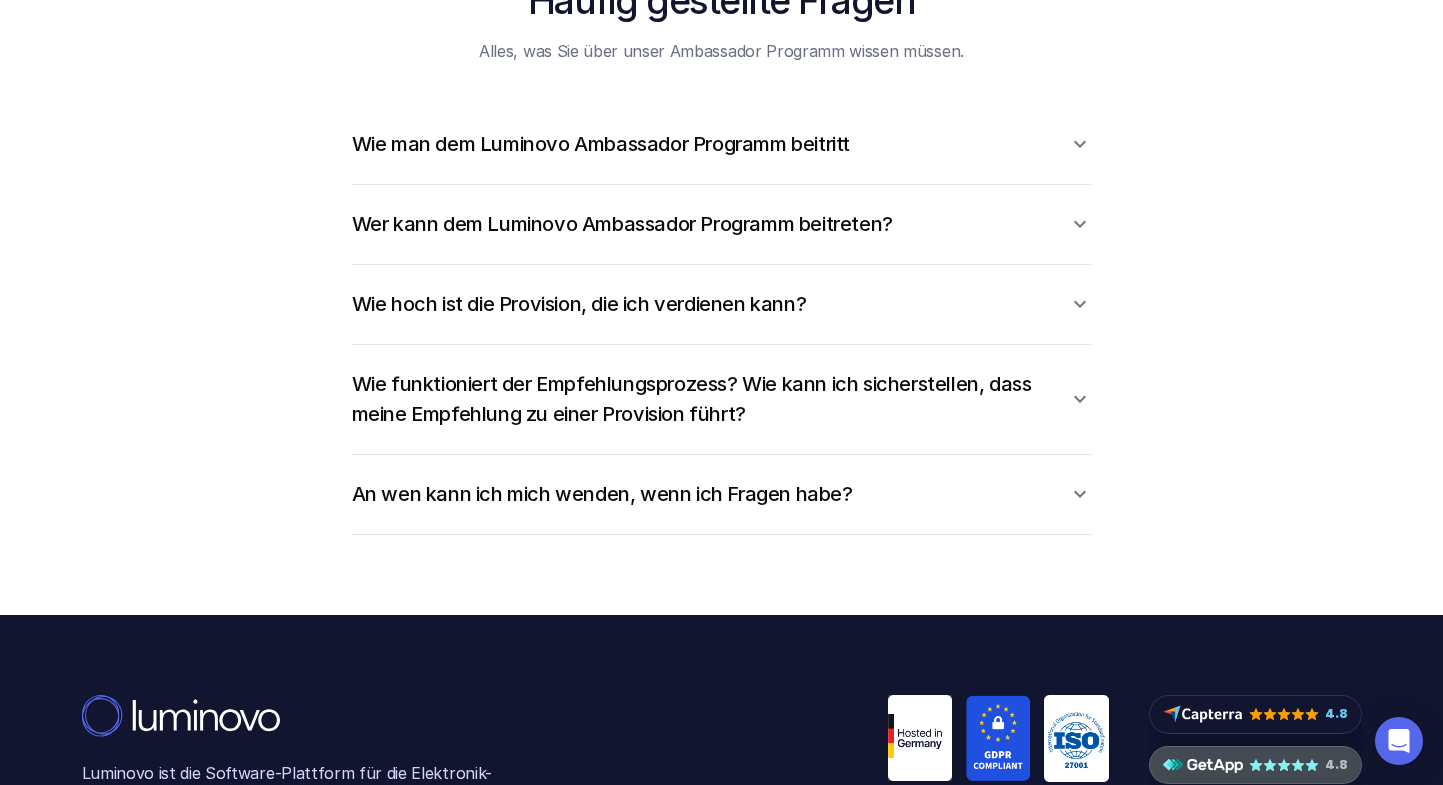 click on "An wen kann ich mich wenden, wenn ich Fragen habe?" at bounding box center [702, 494] 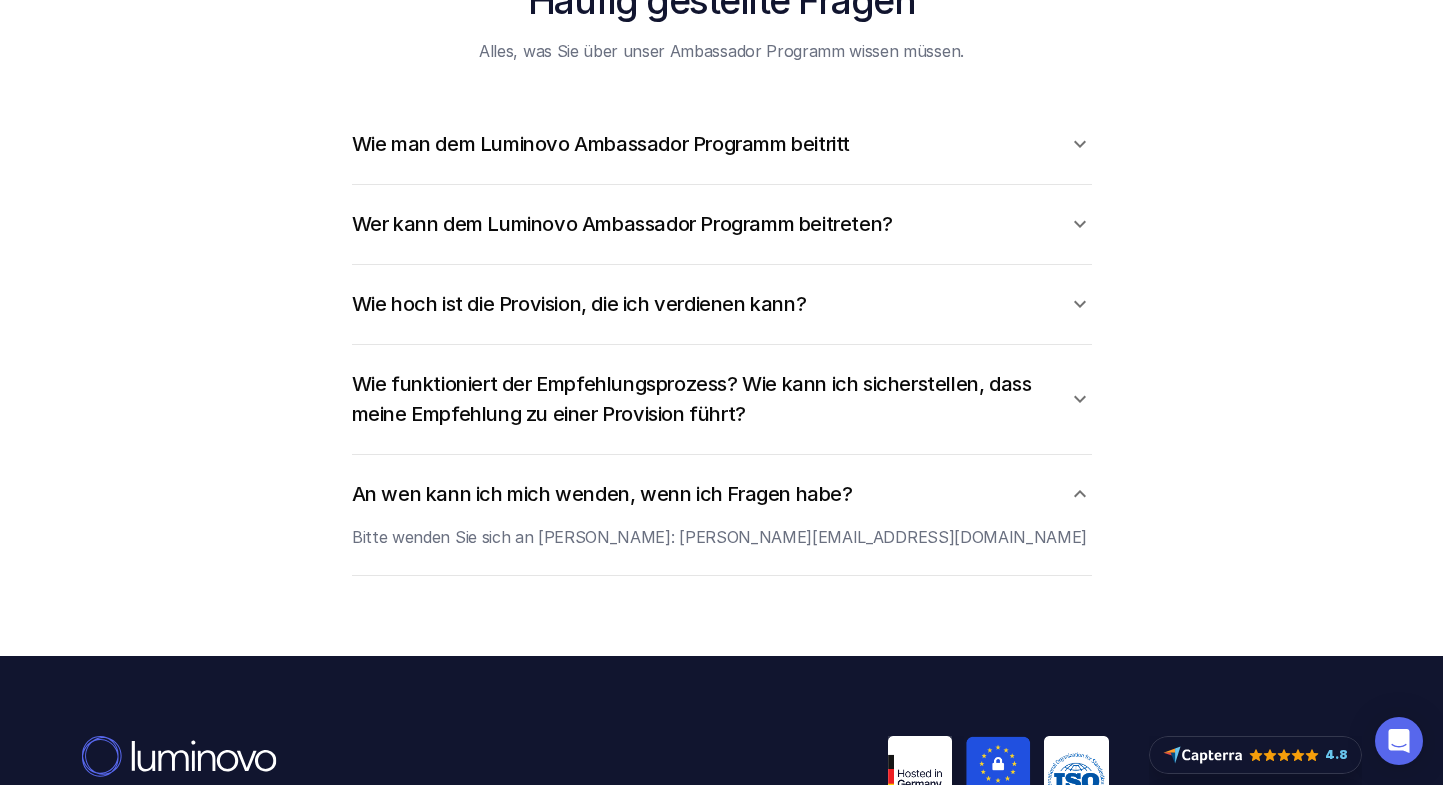click on "An wen kann ich mich wenden, wenn ich Fragen habe?" at bounding box center (702, 494) 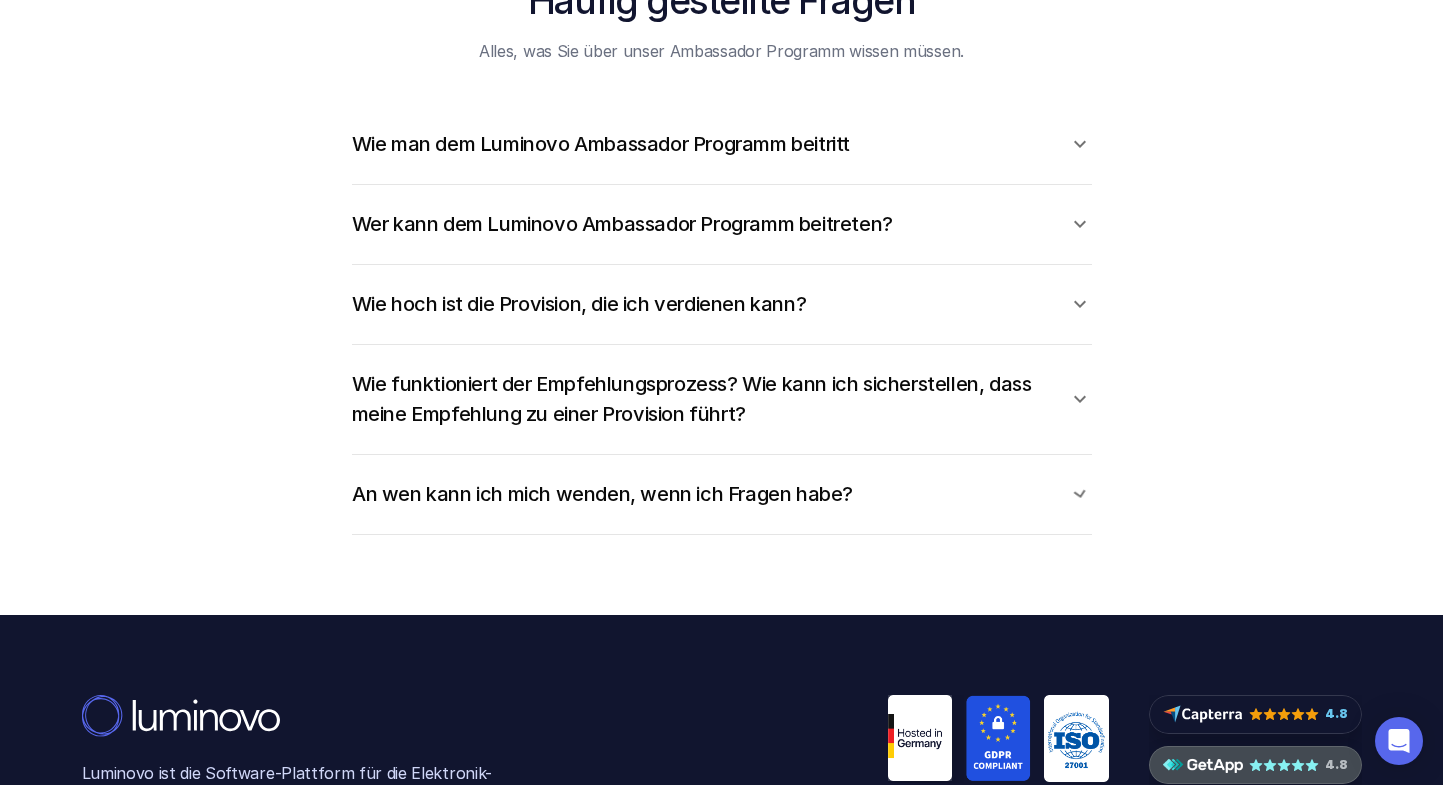 click on "Wie funktioniert der Empfehlungsprozess? Wie kann ich sicherstellen, dass meine Empfehlung zu einer Provision führt?" at bounding box center (702, 399) 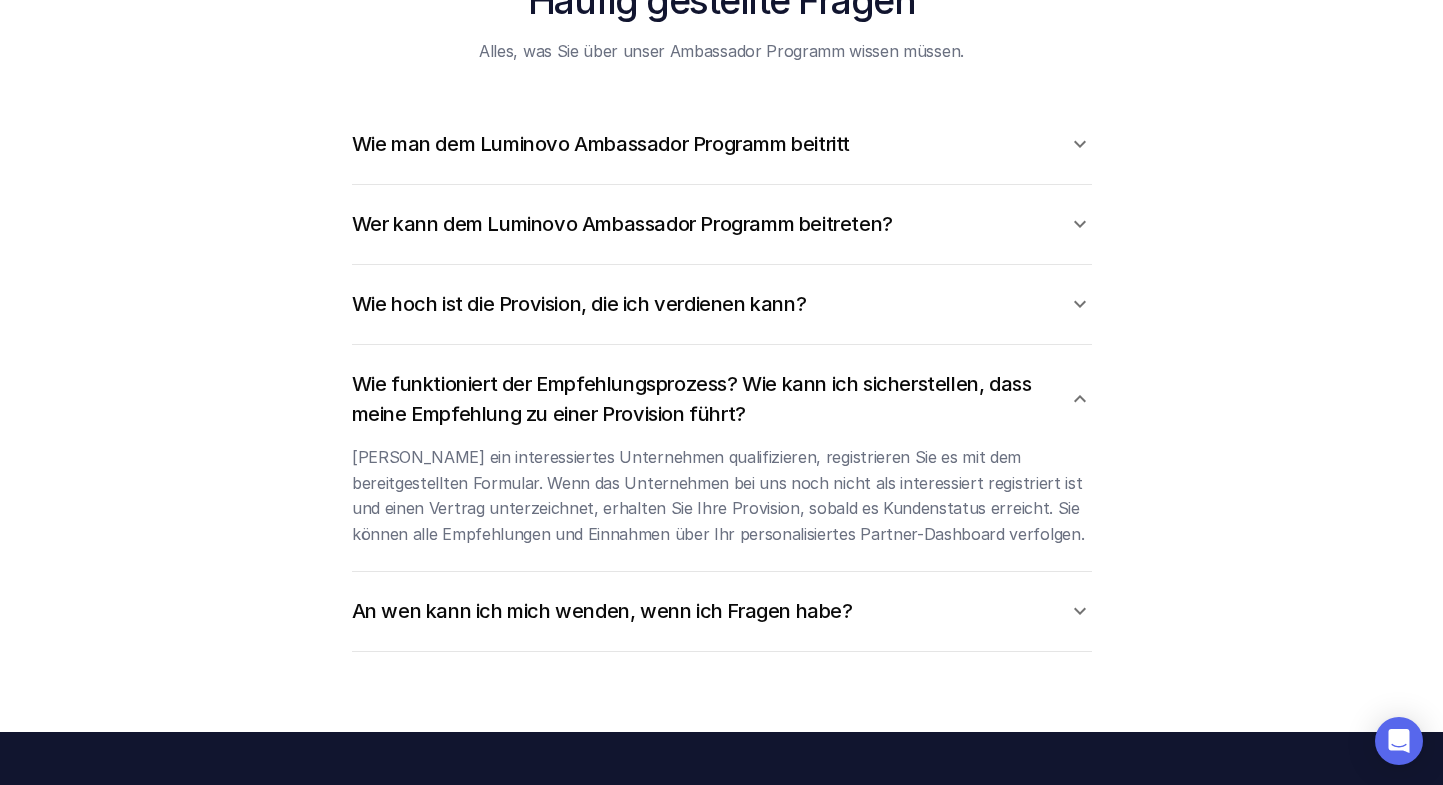 click on "Wie funktioniert der Empfehlungsprozess? Wie kann ich sicherstellen, dass meine Empfehlung zu einer Provision führt?" at bounding box center [702, 399] 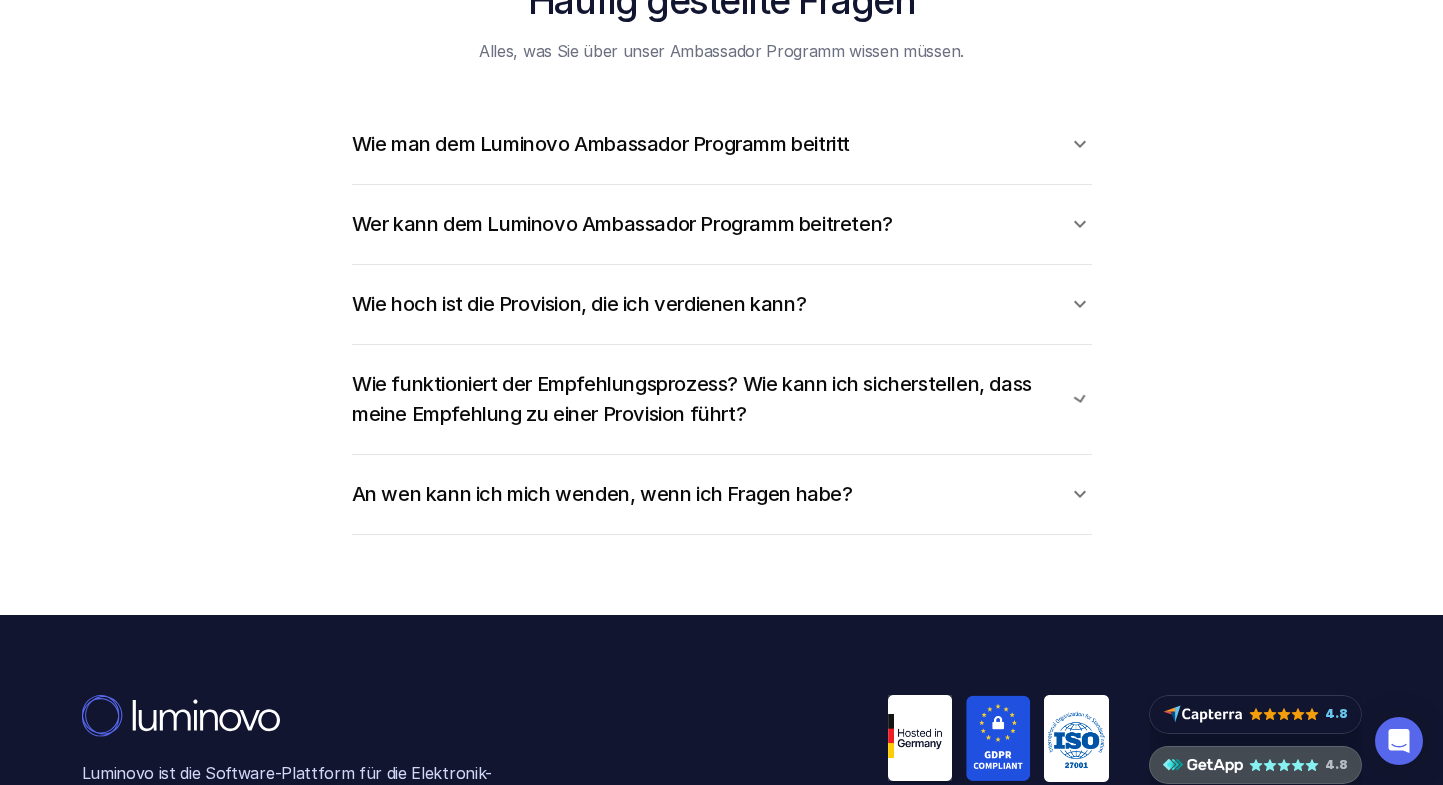 scroll, scrollTop: 8135, scrollLeft: 0, axis: vertical 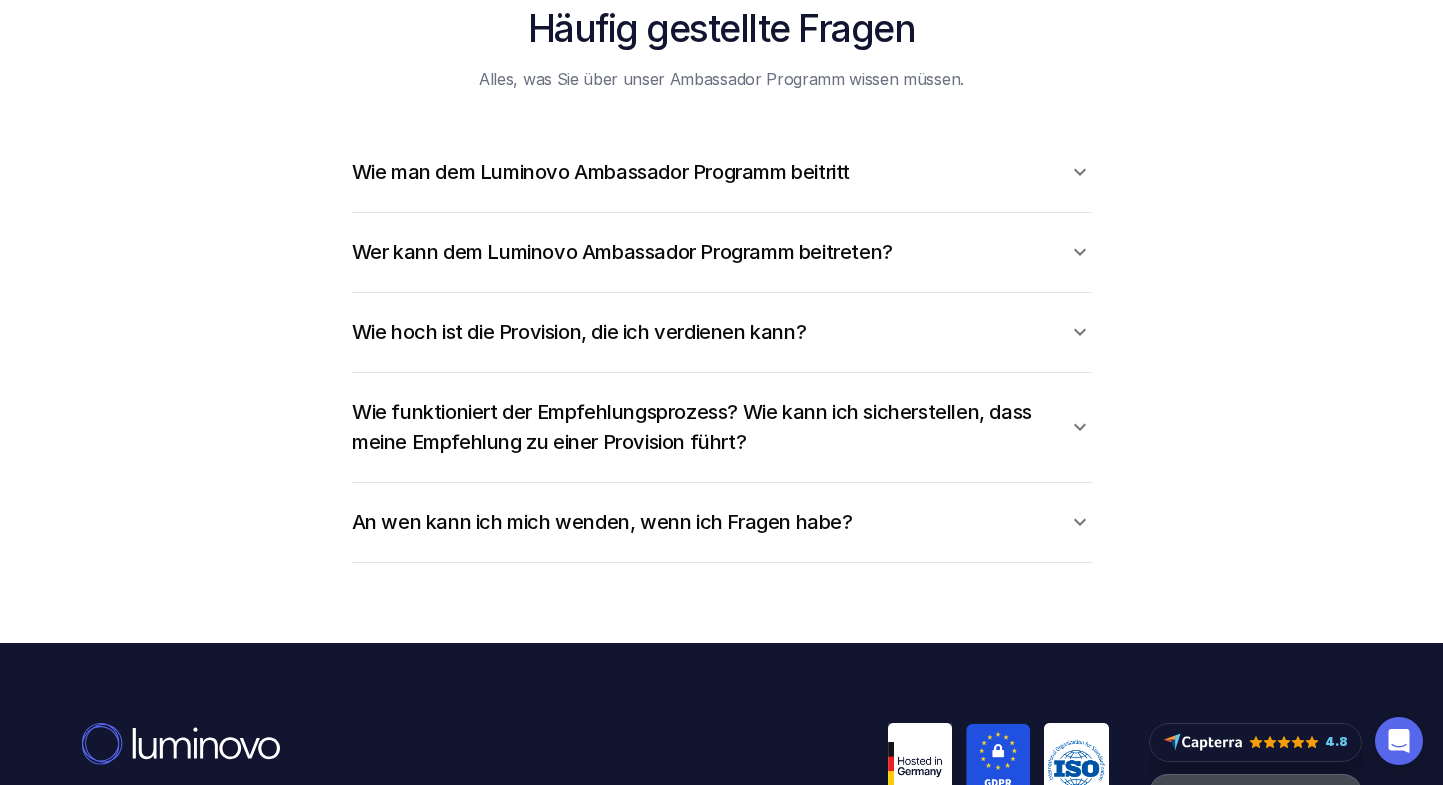 click on "Wie funktioniert der Empfehlungsprozess? Wie kann ich sicherstellen, dass meine Empfehlung zu einer Provision führt? Sobald Sie ein interessiertes Unternehmen qualifizieren, registrieren Sie es mit dem bereitgestellten Formular. Wenn das Unternehmen bei uns noch nicht als interessiert registriert ist und einen Vertrag unterzeichnet, erhalten Sie Ihre Provision, sobald es Kundenstatus erreicht. Sie können alle Empfehlungen und Einnahmen über Ihr personalisiertes Partner-Dashboard verfolgen." at bounding box center [722, 428] 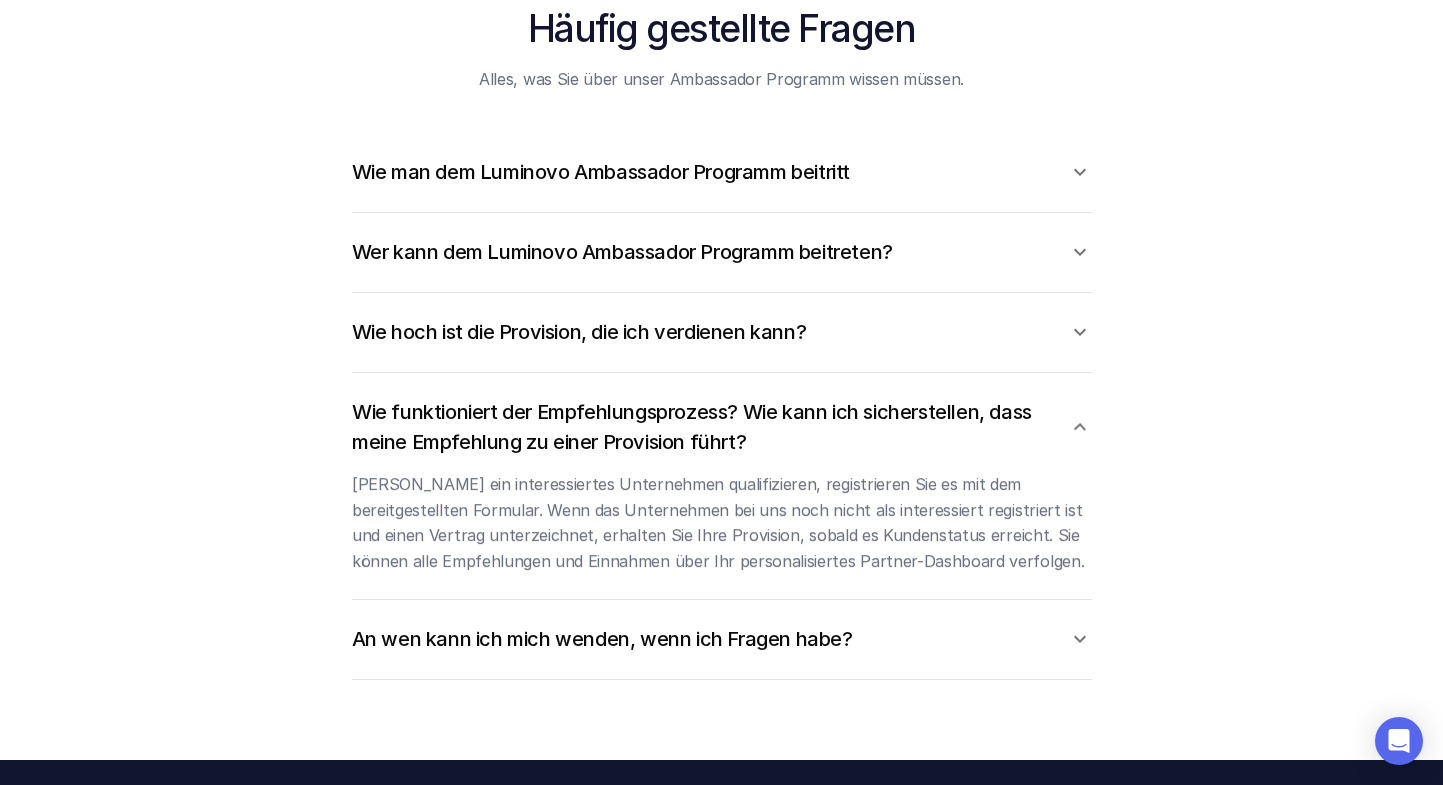 click on "Wie hoch ist die Provision, die ich verdienen kann?" at bounding box center [702, 332] 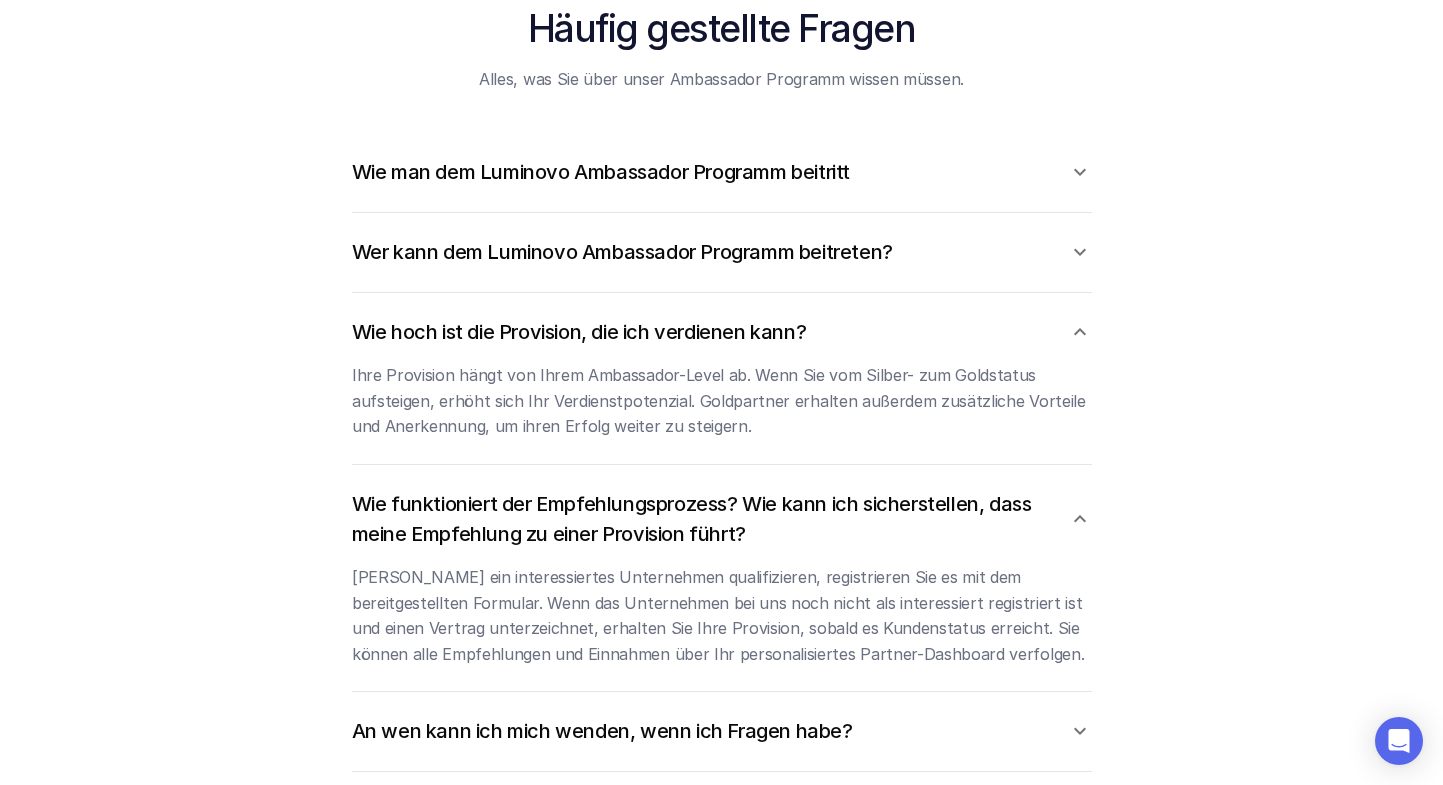 click on "Wie hoch ist die Provision, die ich verdienen kann?" at bounding box center [702, 332] 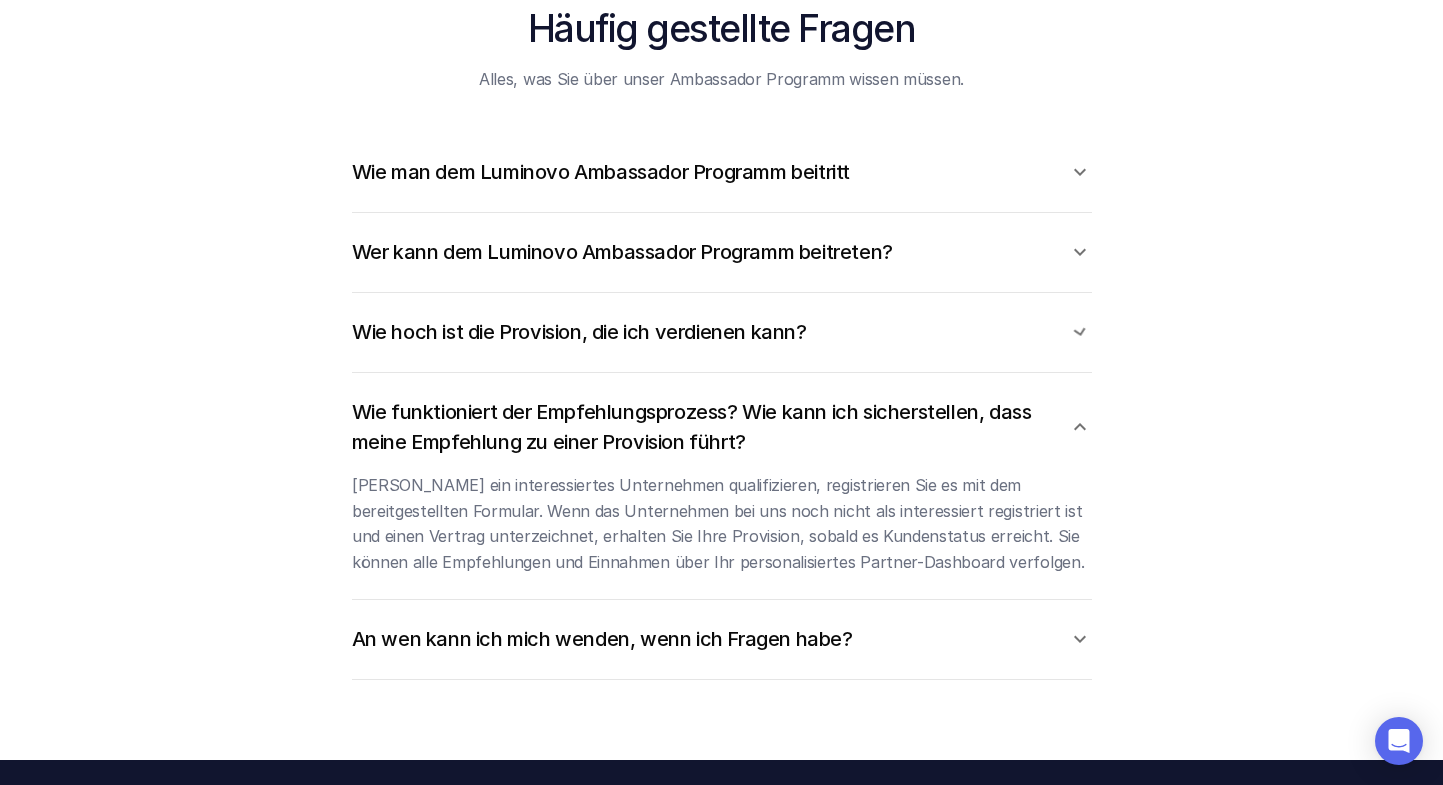 click on "Wer kann dem Luminovo Ambassador Programm beitreten?" at bounding box center (702, 252) 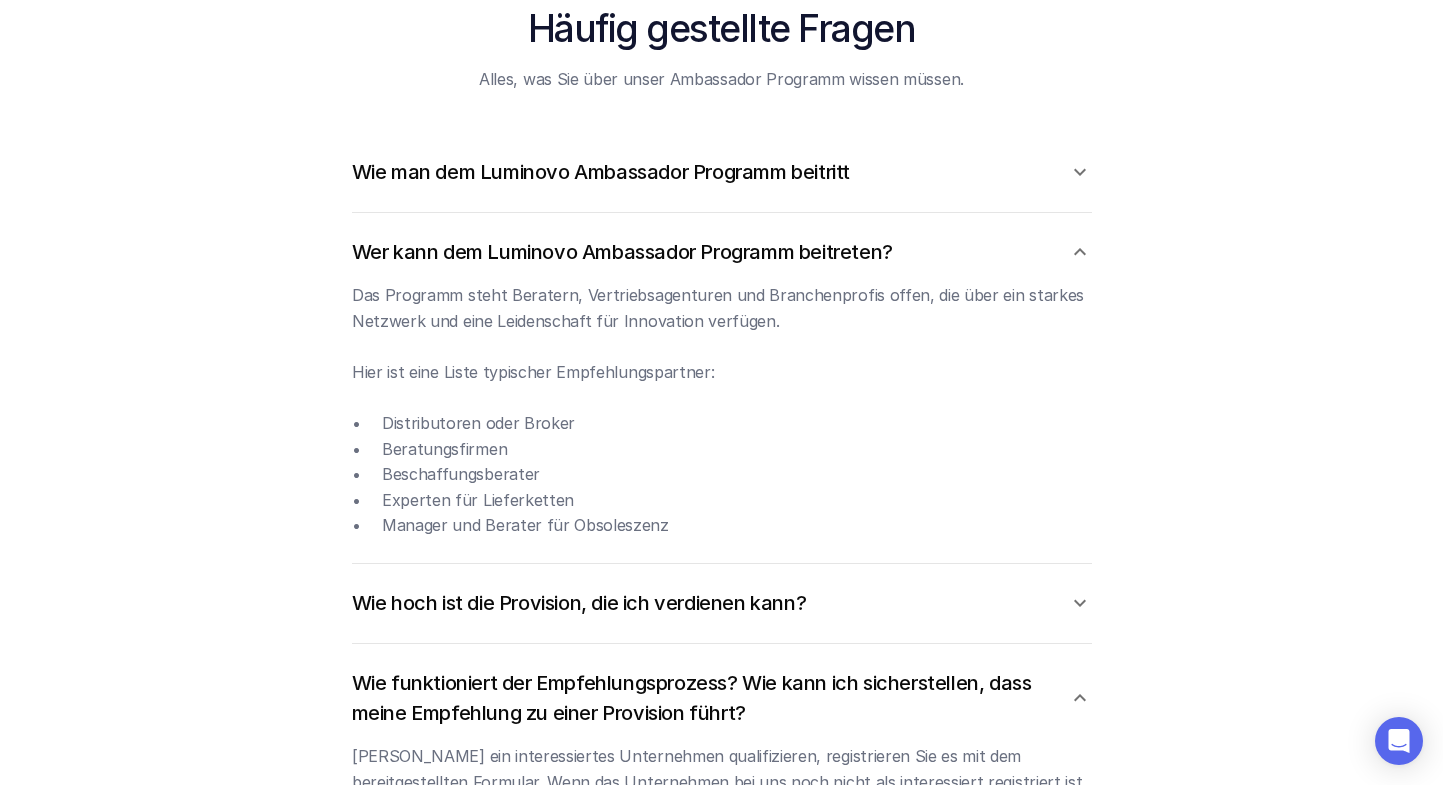 click on "Wie funktioniert der Empfehlungsprozess? Wie kann ich sicherstellen, dass meine Empfehlung zu einer Provision führt? Sobald Sie ein interessiertes Unternehmen qualifizieren, registrieren Sie es mit dem bereitgestellten Formular. Wenn das Unternehmen bei uns noch nicht als interessiert registriert ist und einen Vertrag unterzeichnet, erhalten Sie Ihre Provision, sobald es Kundenstatus erreicht. Sie können alle Empfehlungen und Einnahmen über Ihr personalisiertes Partner-Dashboard verfolgen." at bounding box center [722, 757] 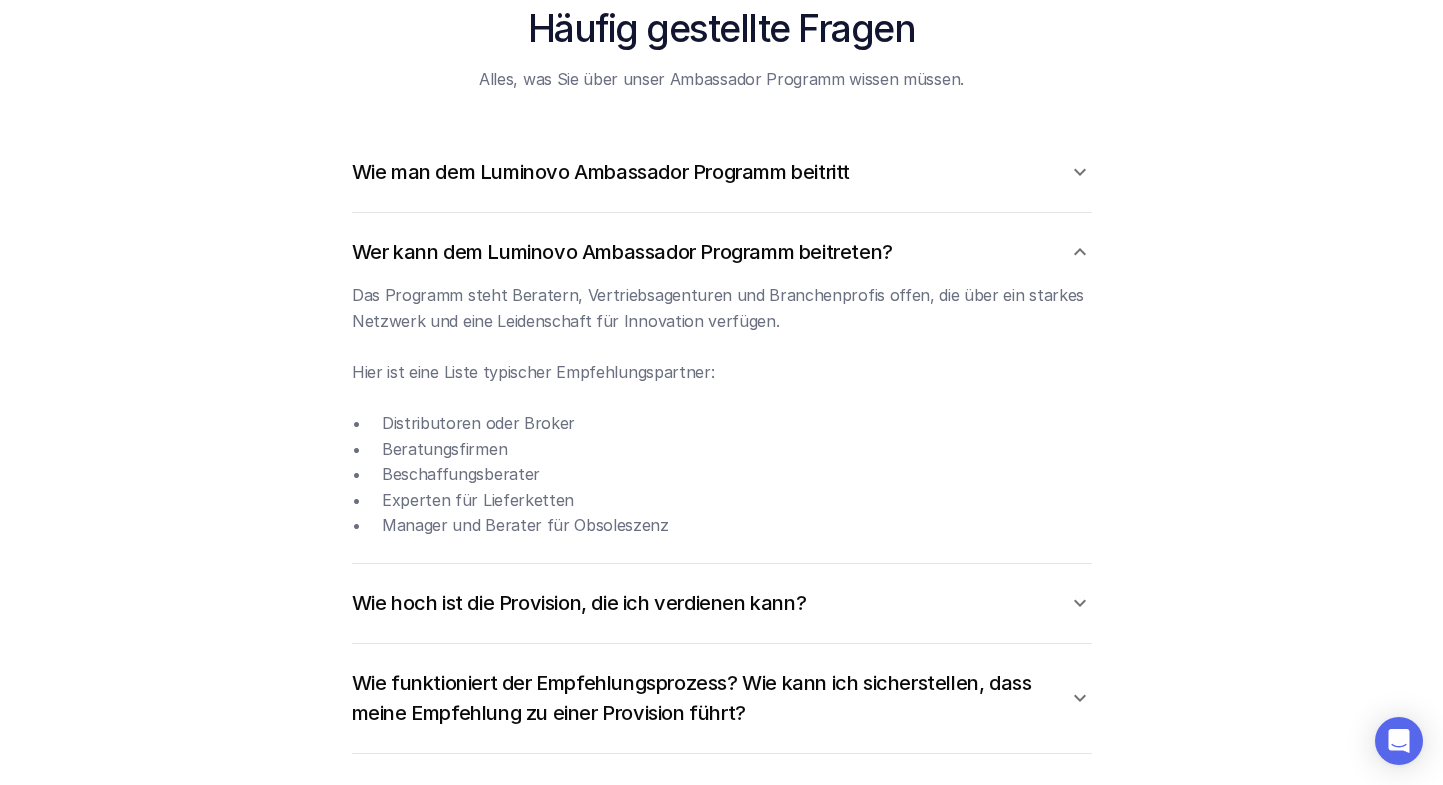 click on "Experten für Lieferketten" at bounding box center [737, 501] 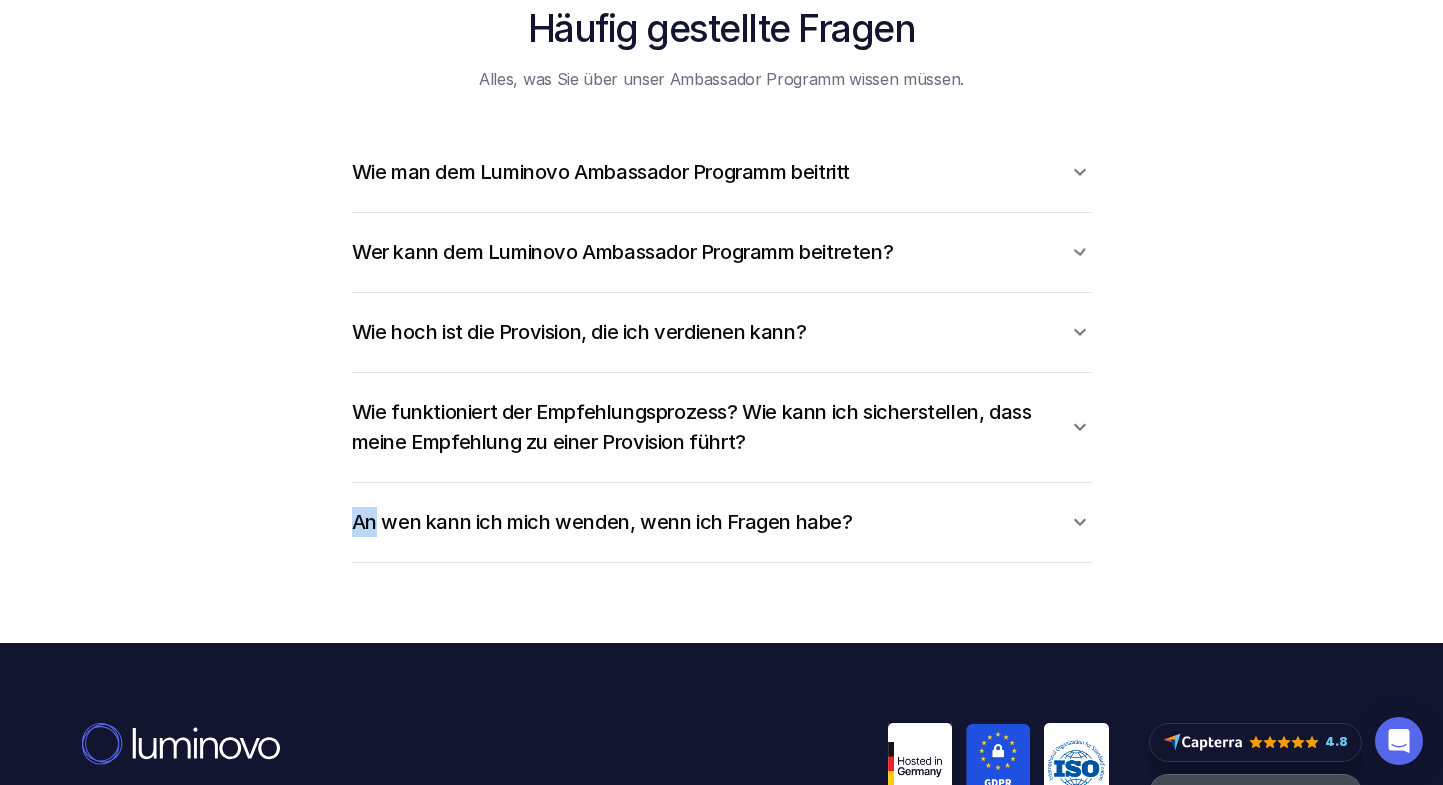 click on "An wen kann ich mich wenden, wenn ich Fragen habe? Bitte wenden Sie sich an Nils Minor: nils.minor@luminovo.com" at bounding box center [722, 522] 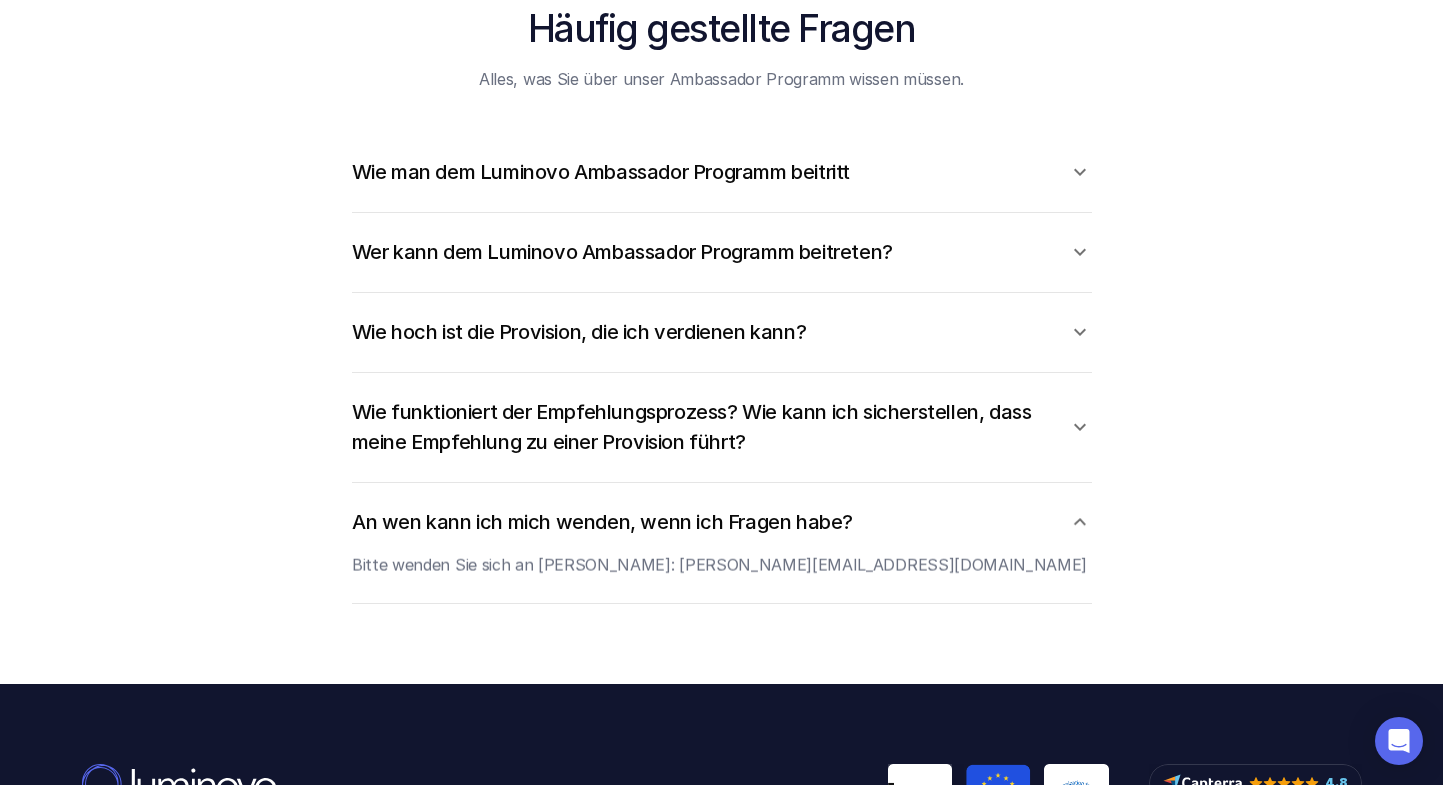 click on "Wie hoch ist die Provision, die ich verdienen kann? Ihre Provision hängt von Ihrem Ambassador-Level ab. Wenn Sie vom Silber- zum Goldstatus aufsteigen, erhöht sich Ihr Verdienstpotenzial. Goldpartner erhalten außerdem zusätzliche Vorteile und Anerkennung, um ihren Erfolg weiter zu steigern." at bounding box center (722, 332) 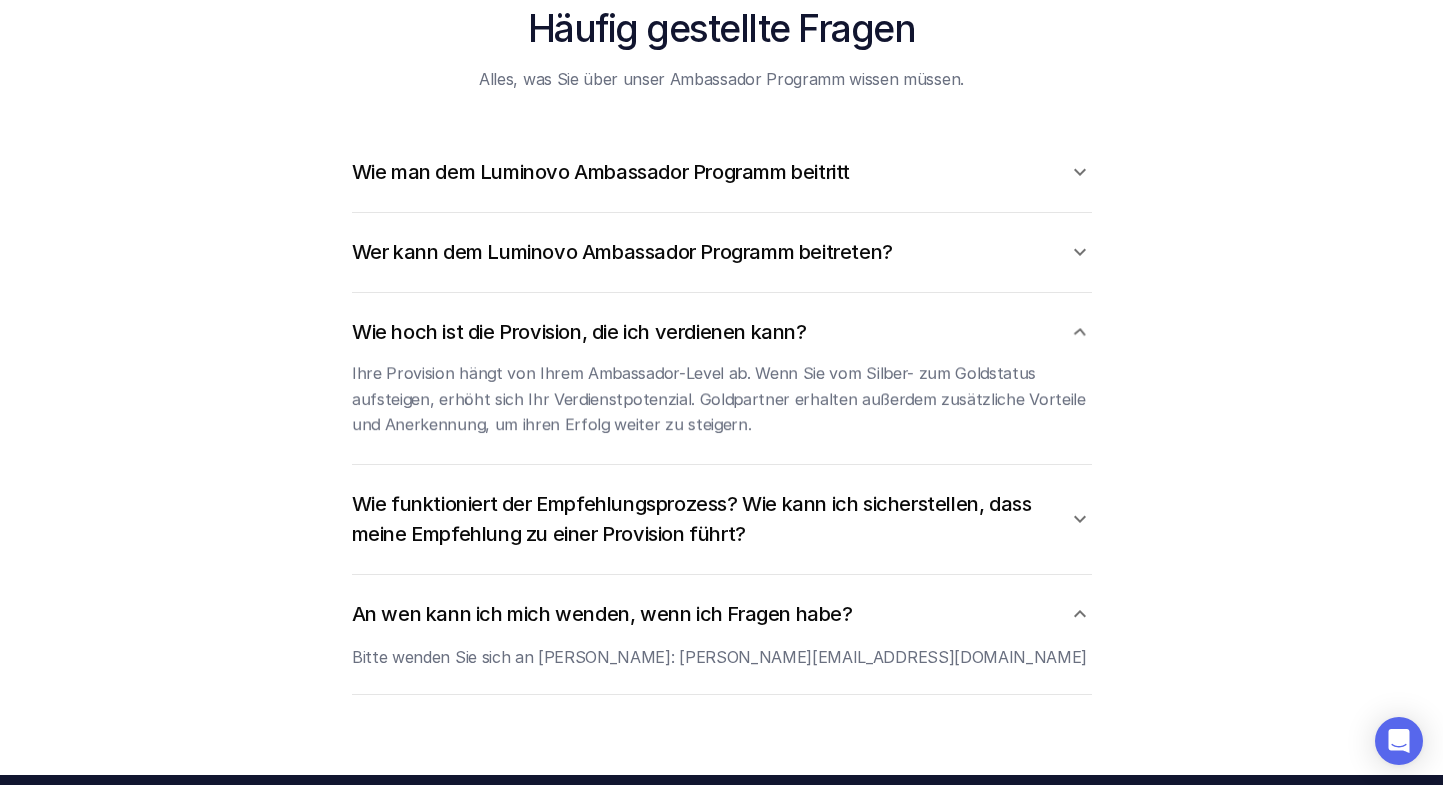 click on "Wer kann dem Luminovo Ambassador Programm beitreten?" at bounding box center [702, 252] 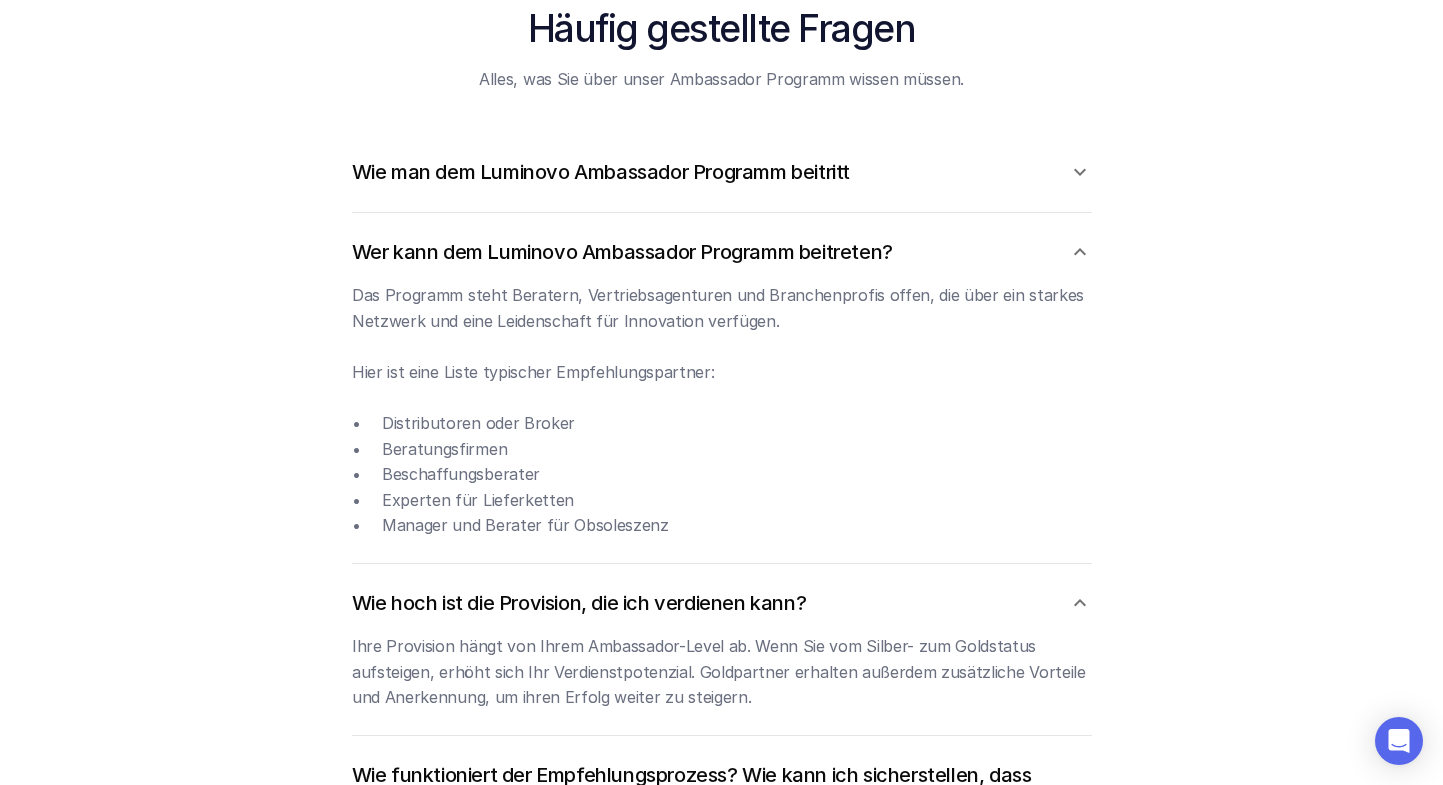 click on "Wie hoch ist die Provision, die ich verdienen kann?" at bounding box center (702, 603) 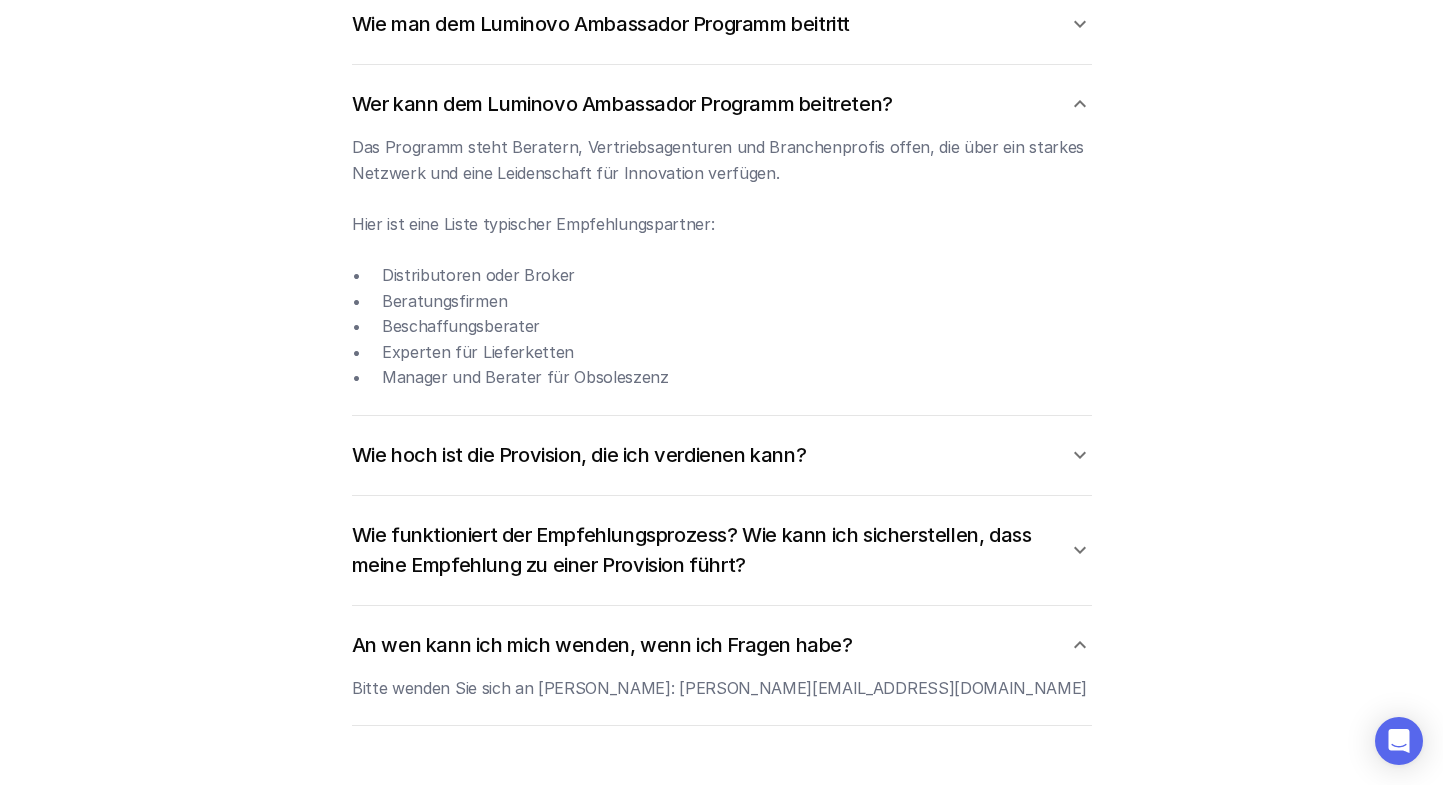 click on "An wen kann ich mich wenden, wenn ich Fragen habe?" at bounding box center (702, 645) 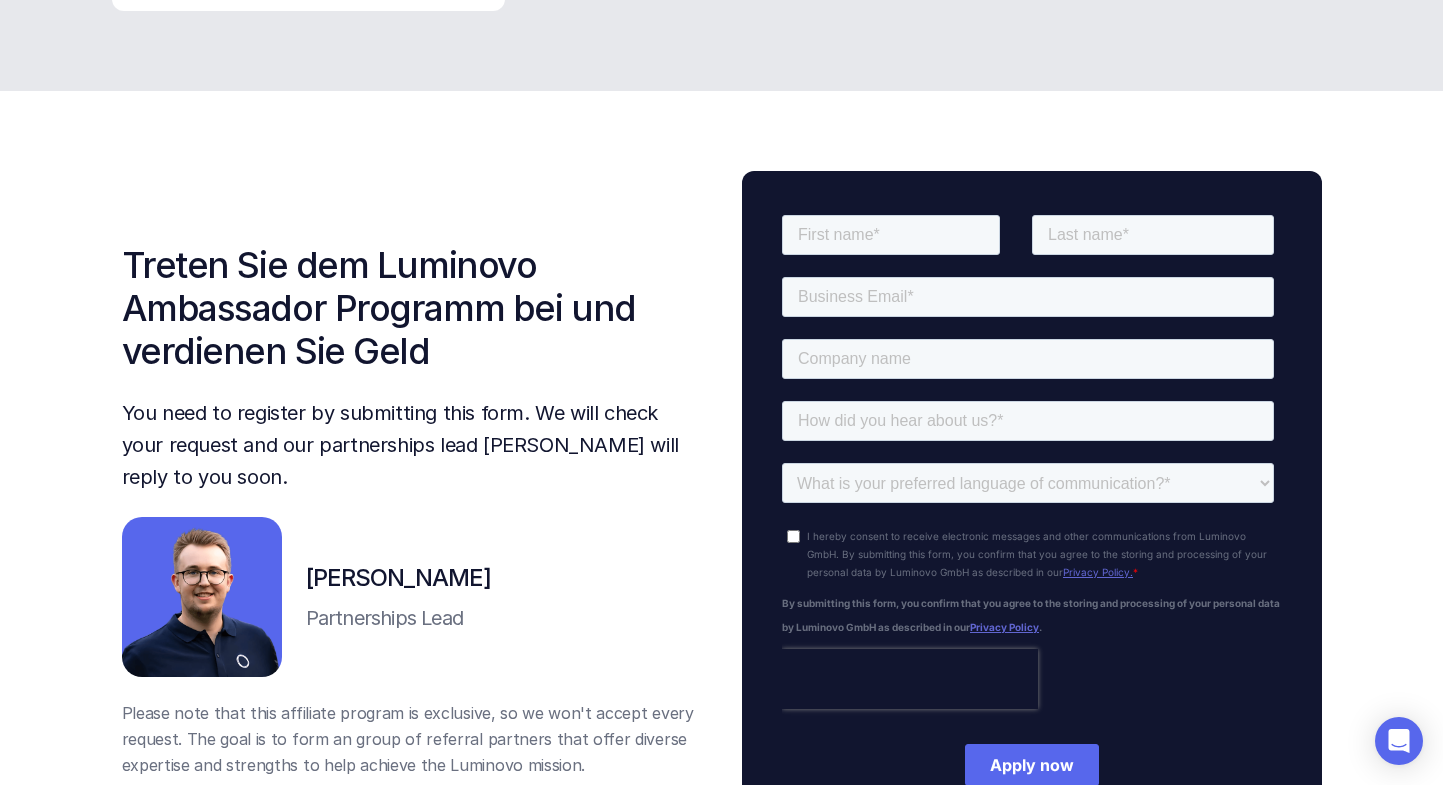 scroll, scrollTop: 7120, scrollLeft: 0, axis: vertical 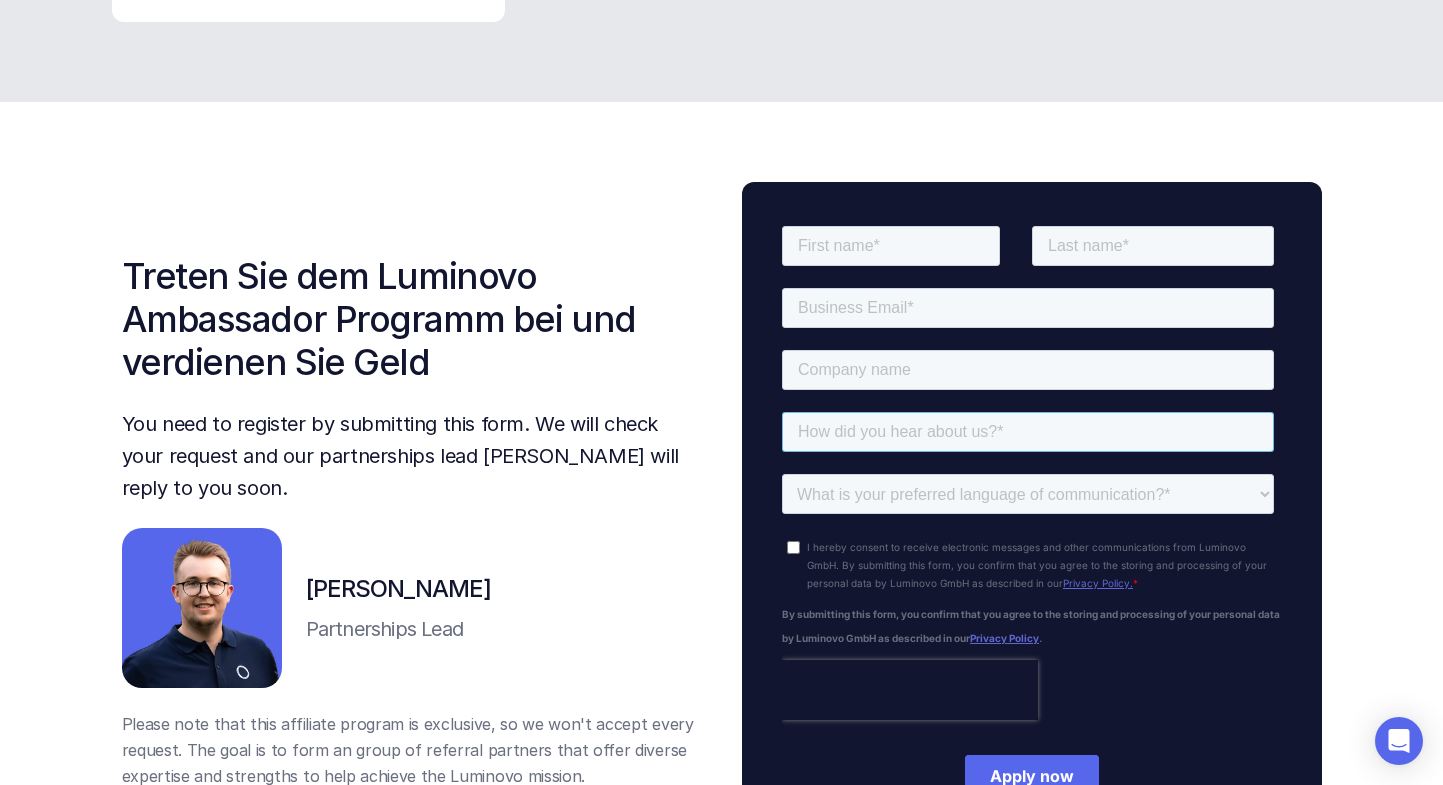 click at bounding box center [1027, 431] 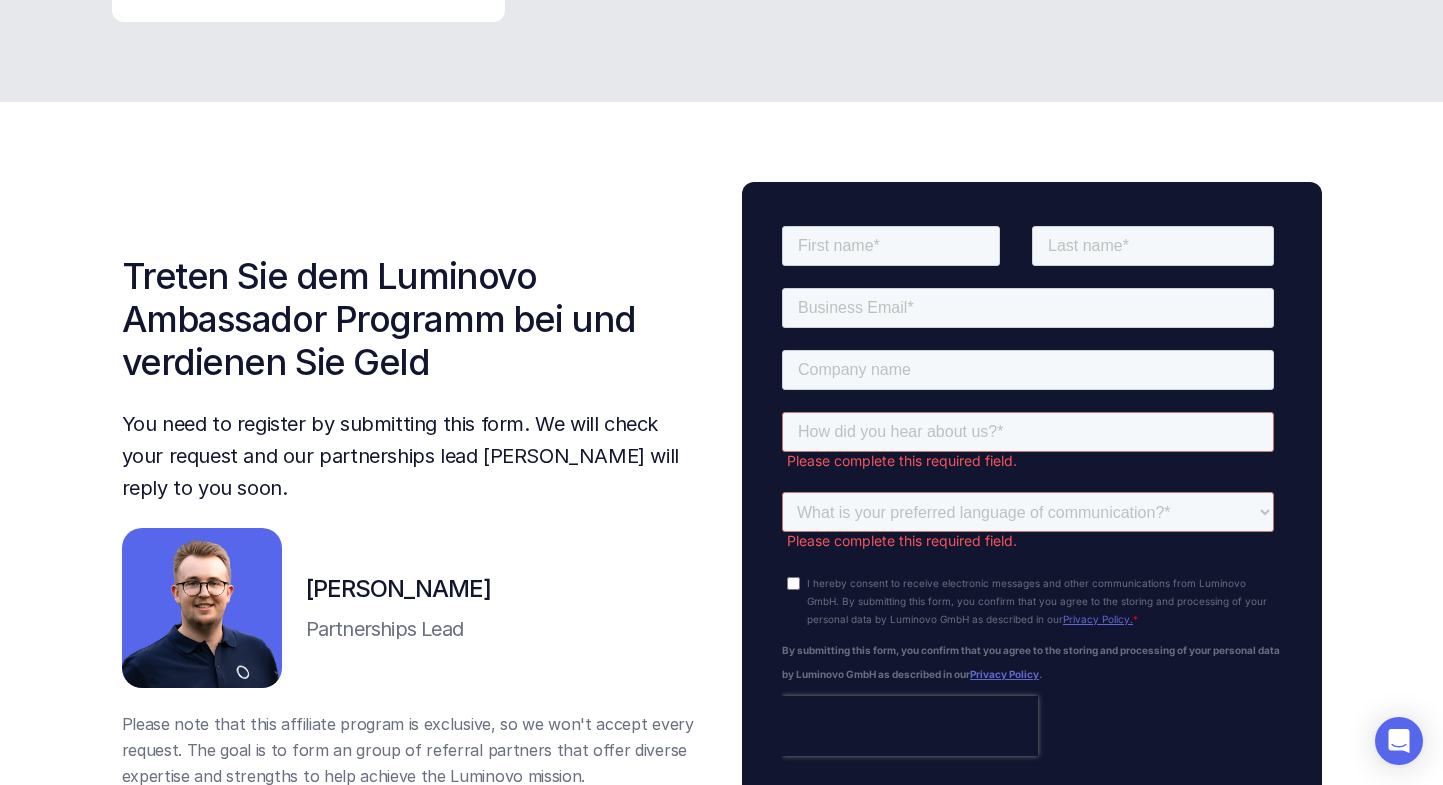 click at bounding box center (1032, 522) 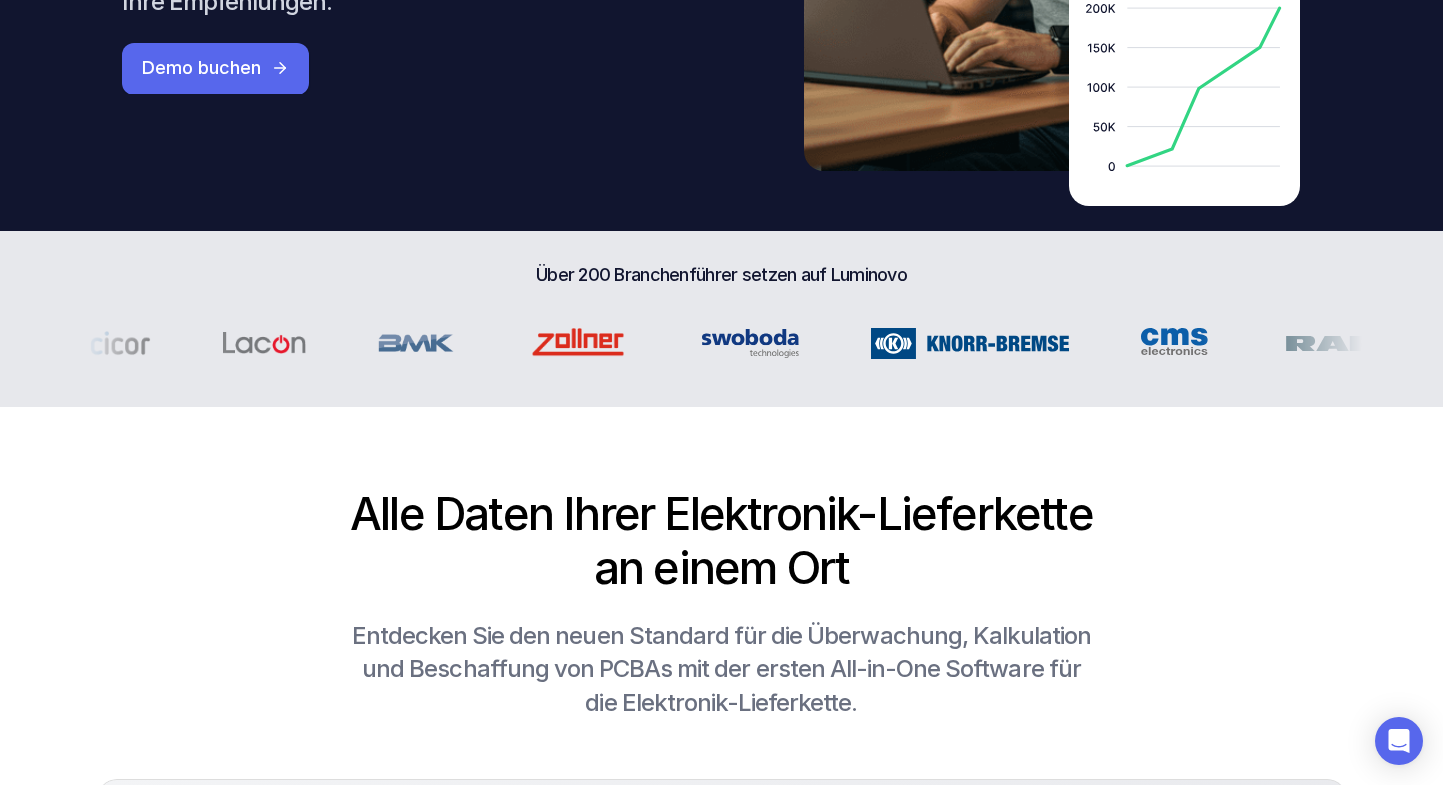 scroll, scrollTop: 991, scrollLeft: 0, axis: vertical 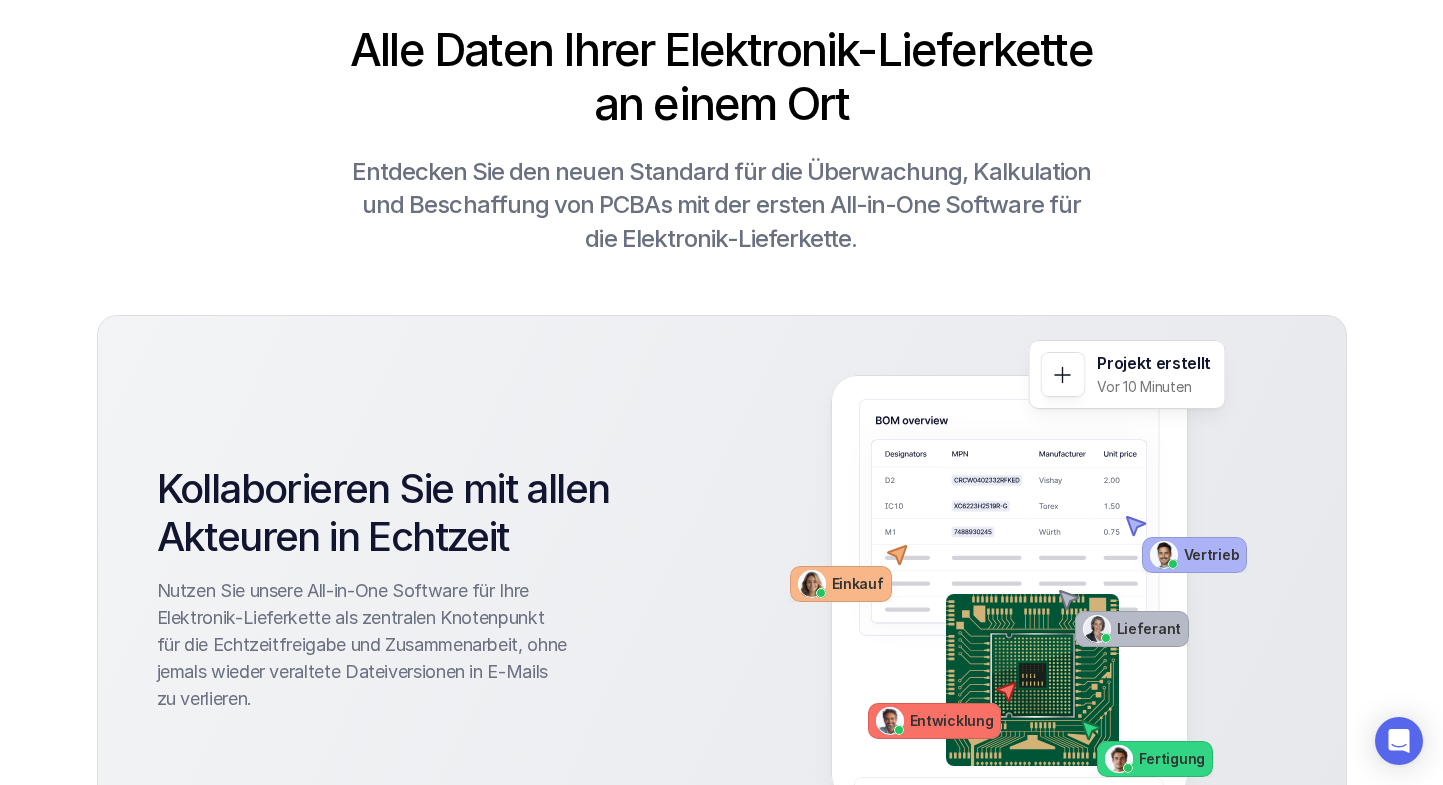 click on "Entdecken Sie den neuen Standard für die Überwachung, Kalkulation und Beschaffung von PCBAs mit der ersten All-in-One Software für die Elektronik-Lieferkette." at bounding box center (722, 205) 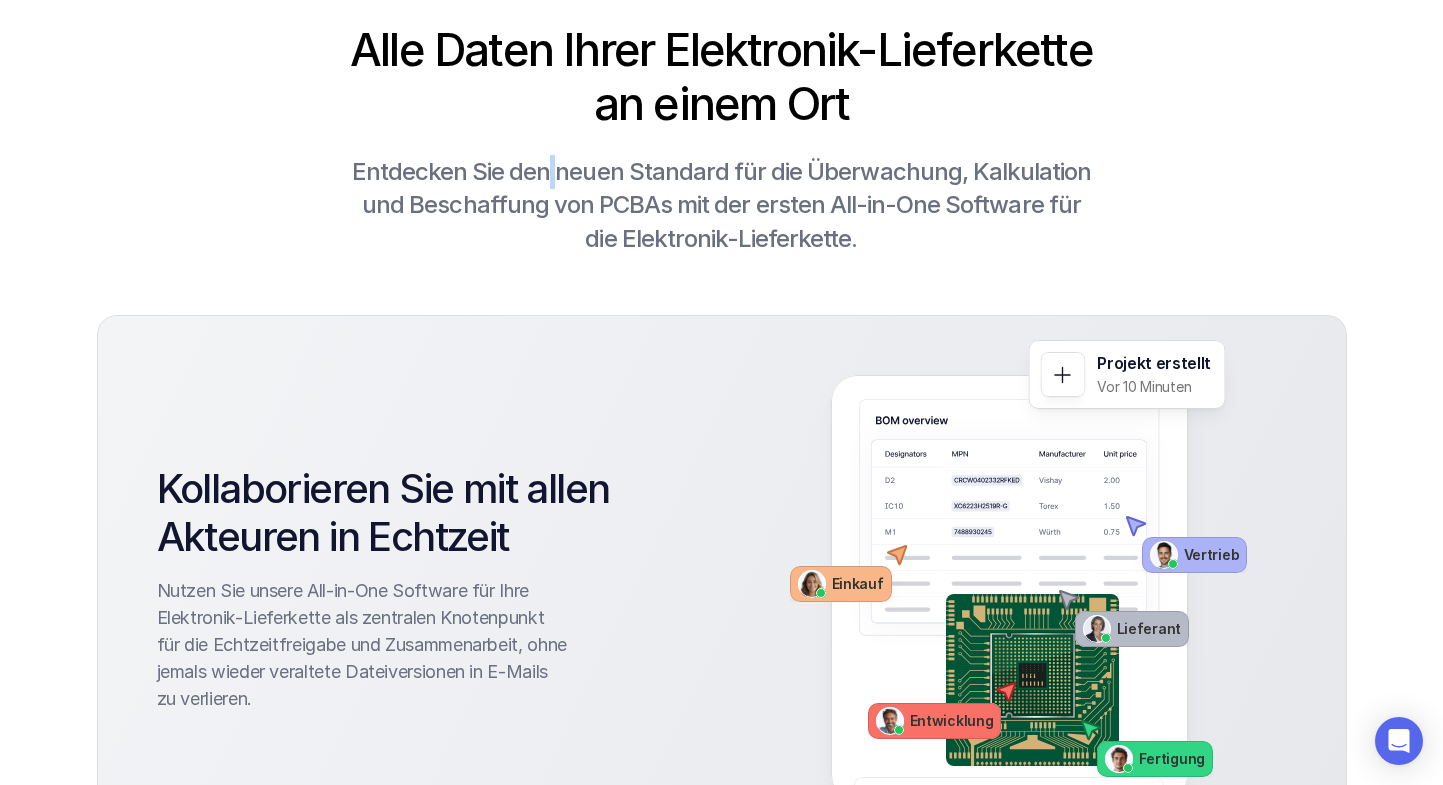 click on "Entdecken Sie den neuen Standard für die Überwachung, Kalkulation und Beschaffung von PCBAs mit der ersten All-in-One Software für die Elektronik-Lieferkette." at bounding box center (722, 205) 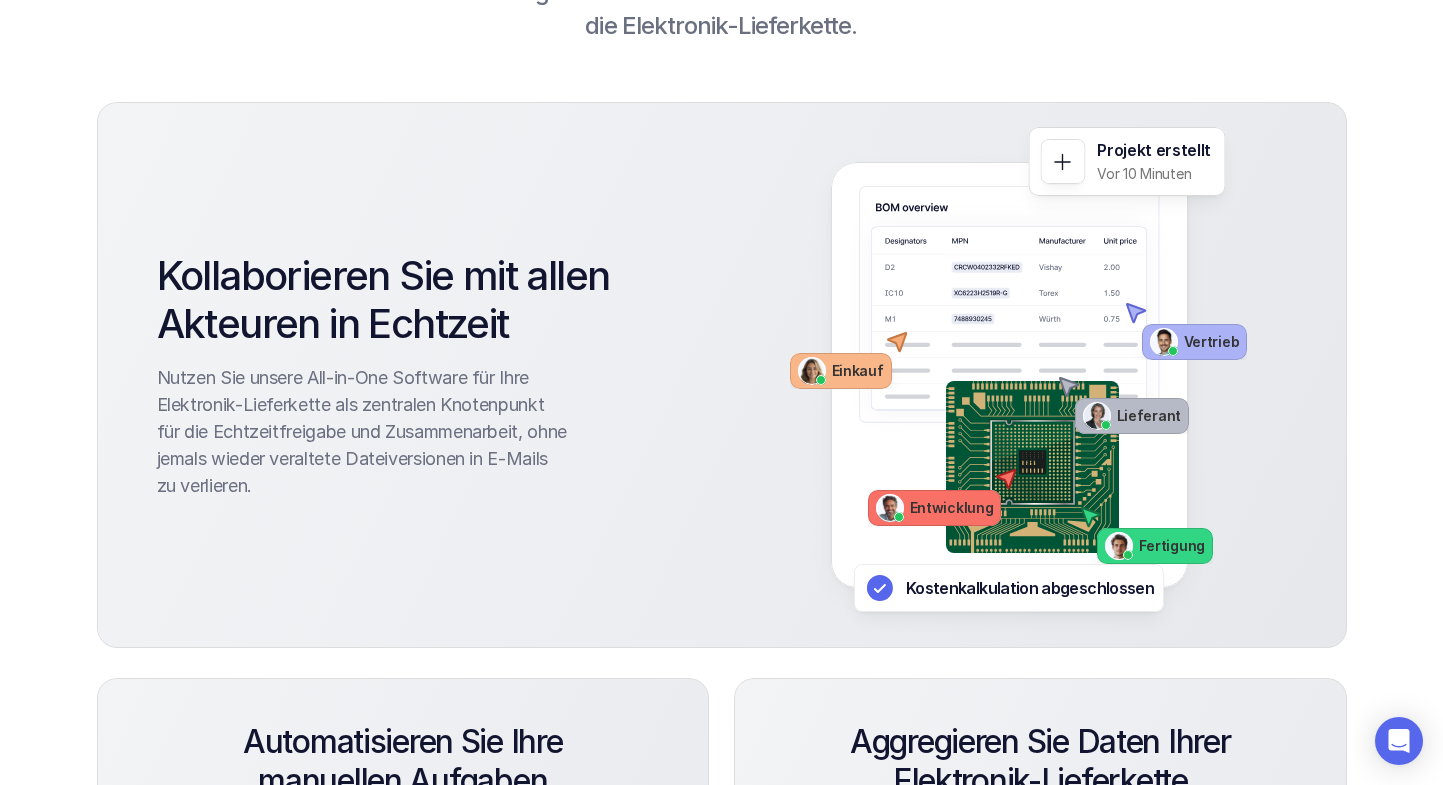 click on "Kollaborieren Sie mit allen Akteuren in Echtzeit Nutzen Sie unsere All-in-One Software für Ihre Elektronik-Lieferkette als zentralen Knotenpunkt für die Echtzeitfreigabe und Zusammenarbeit, ohne jemals wieder veraltete Dateiversionen in E-Mails zu verlieren. Projekt erstellt Vor 10 Minuten Kostenkalkulation abgeschlossen" at bounding box center (722, 375) 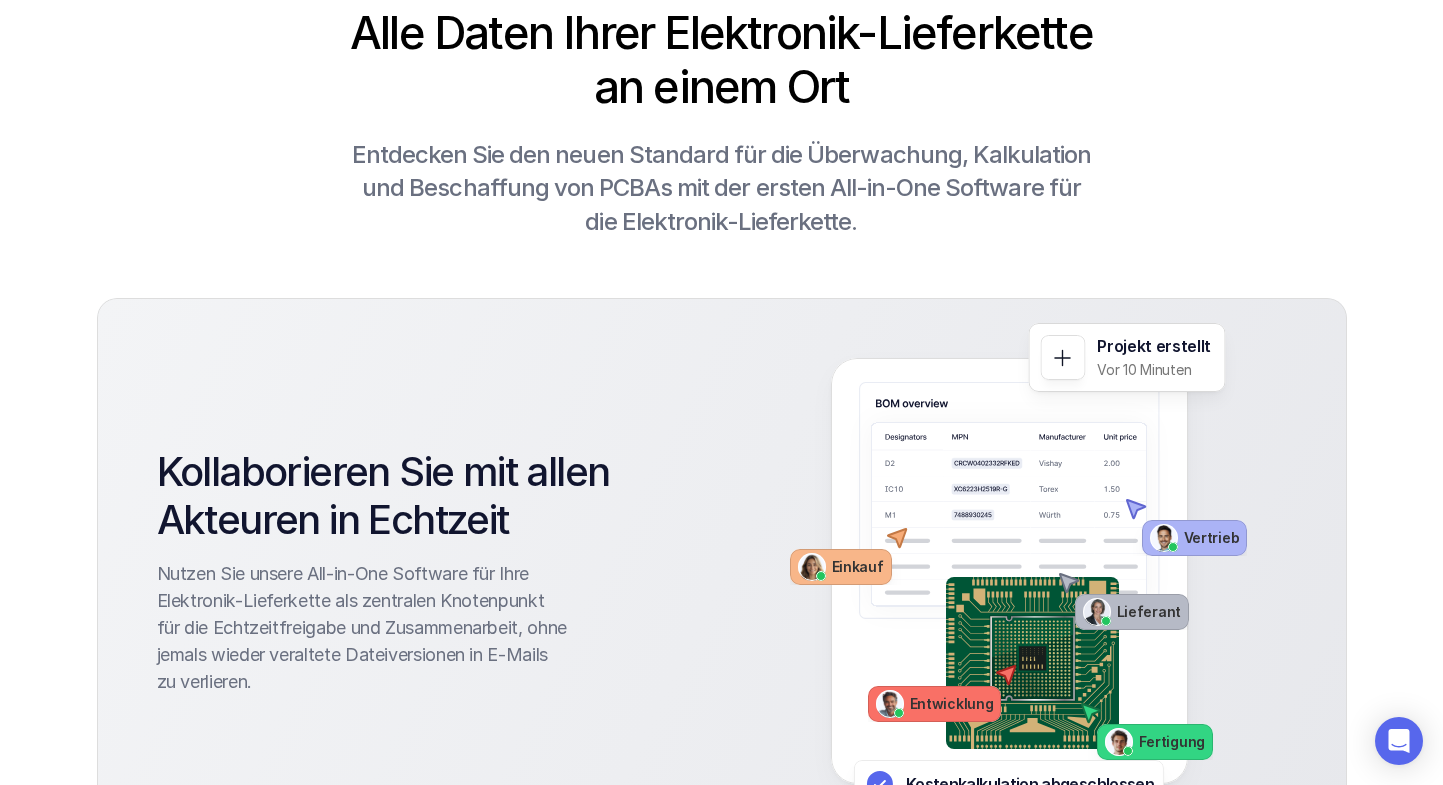 scroll, scrollTop: 976, scrollLeft: 0, axis: vertical 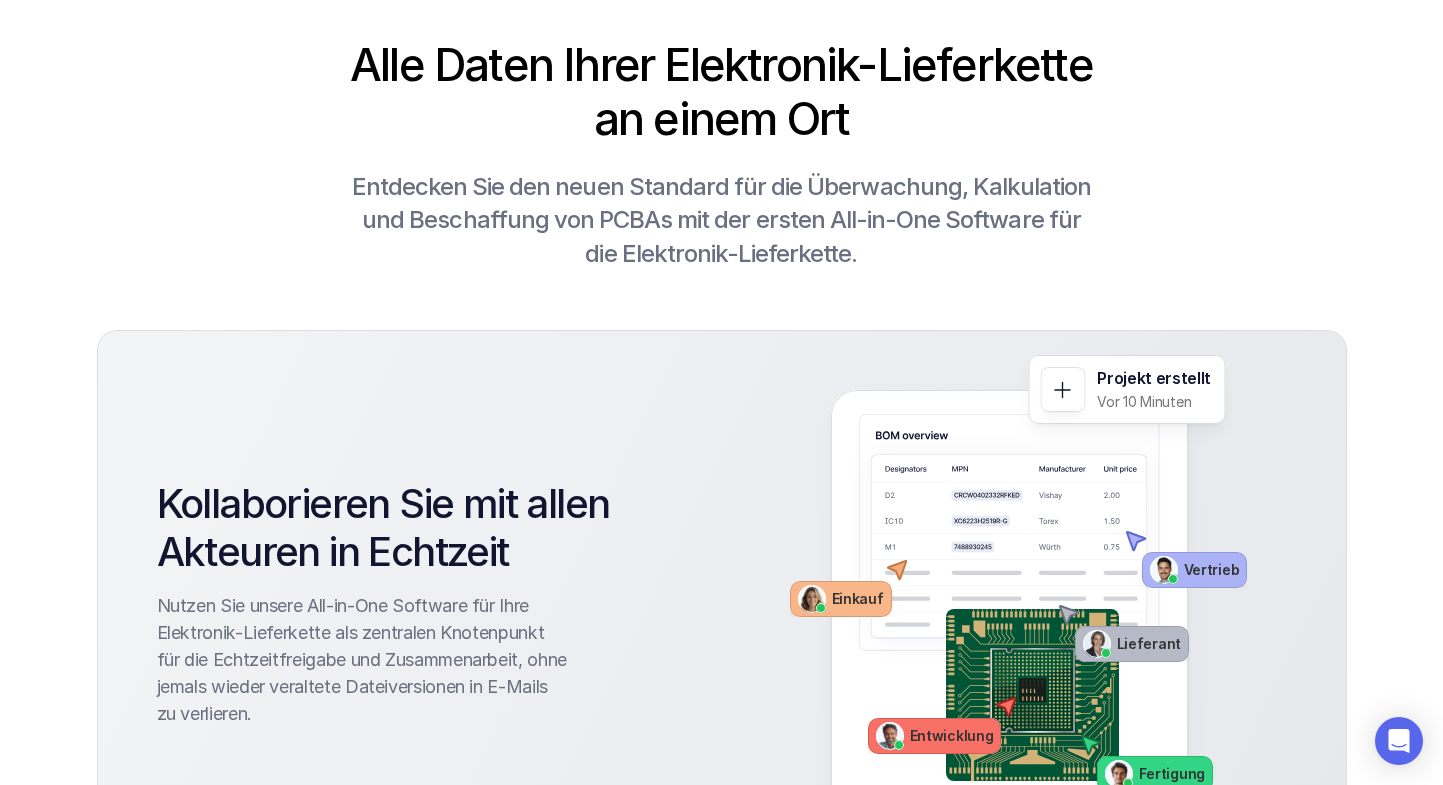 click on "Entdecken Sie den neuen Standard für die Überwachung, Kalkulation und Beschaffung von PCBAs mit der ersten All-in-One Software für die Elektronik-Lieferkette." at bounding box center [722, 220] 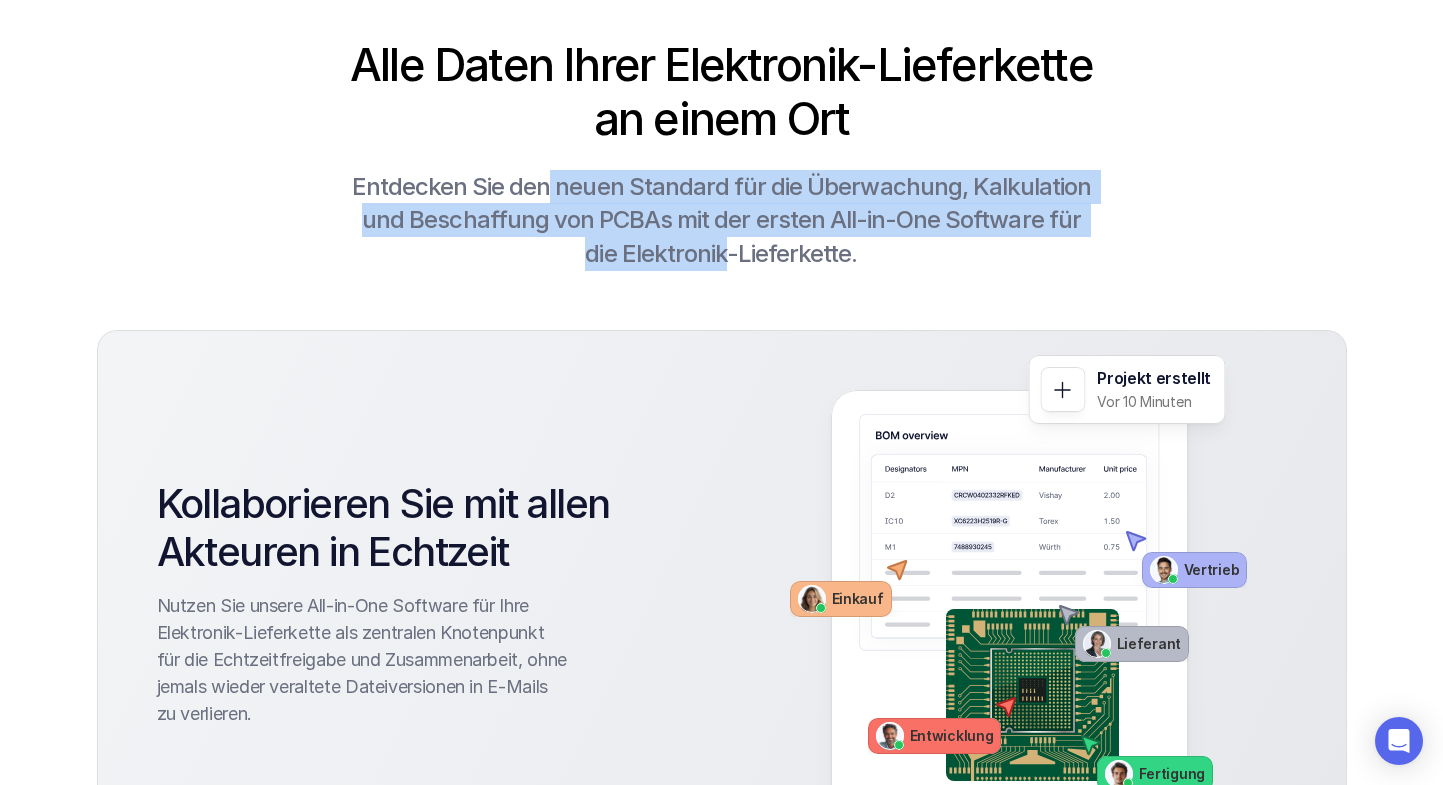 drag, startPoint x: 551, startPoint y: 176, endPoint x: 647, endPoint y: 254, distance: 123.69317 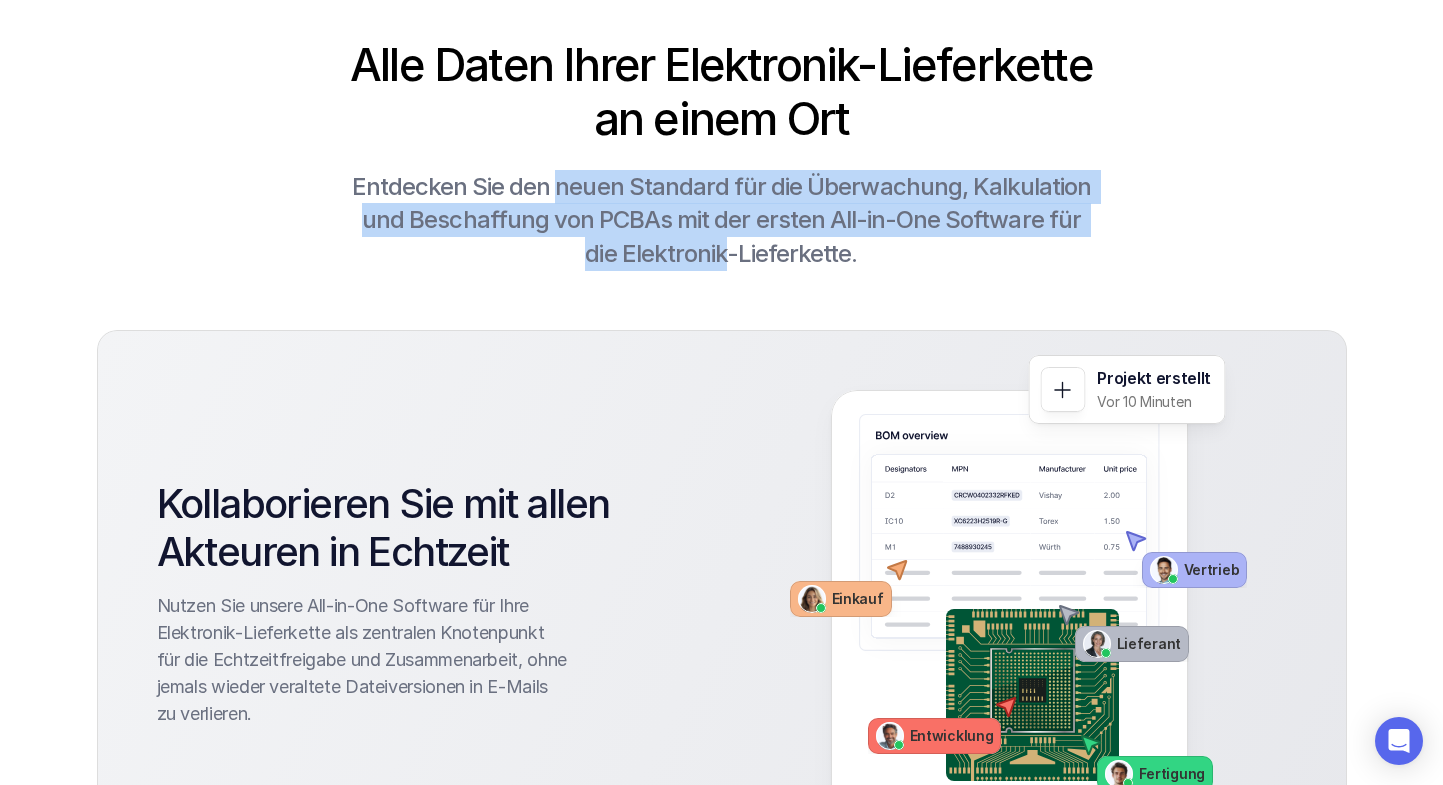 drag, startPoint x: 647, startPoint y: 254, endPoint x: 569, endPoint y: 180, distance: 107.51744 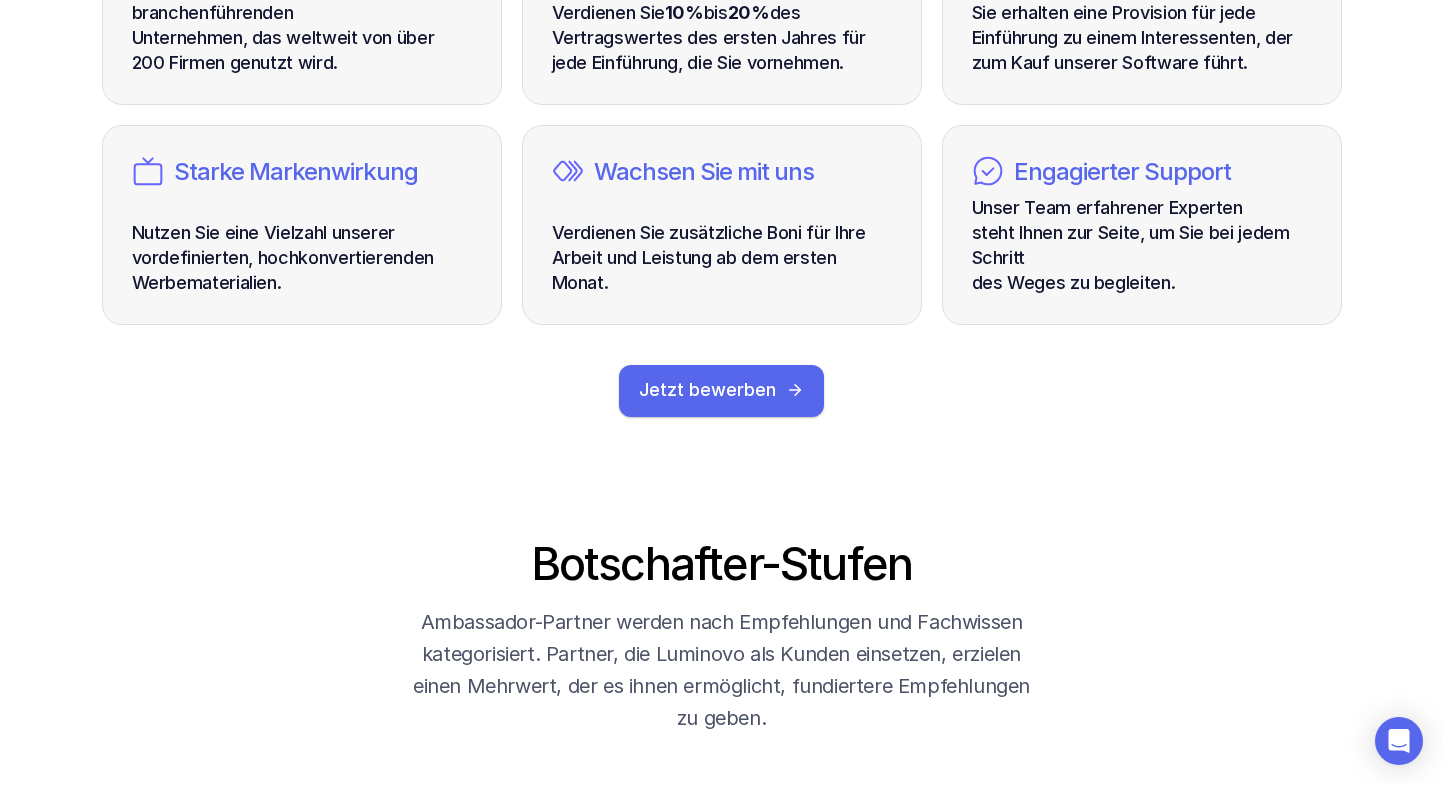 scroll, scrollTop: 2568, scrollLeft: 0, axis: vertical 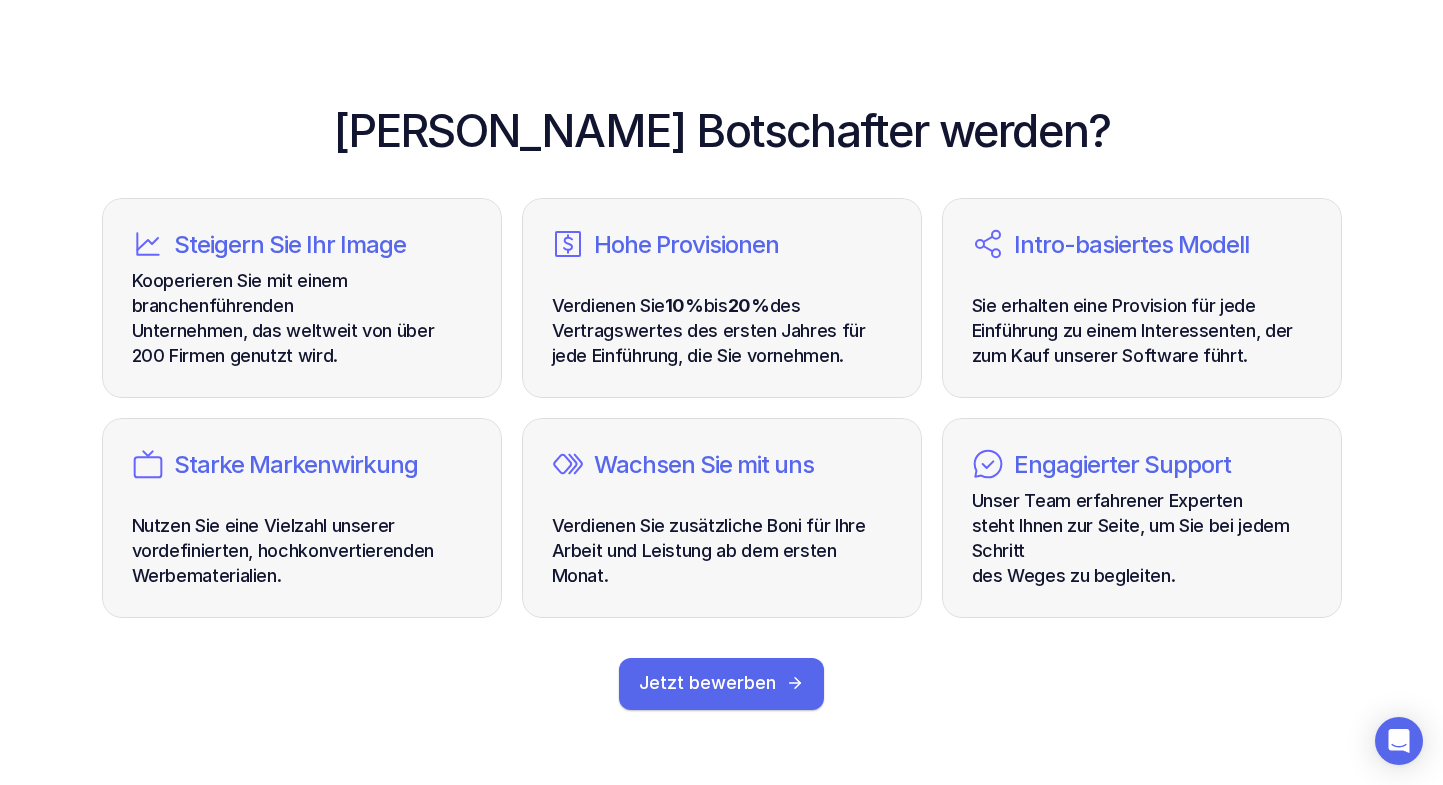 click on "Hohe Provisionen" at bounding box center (743, 245) 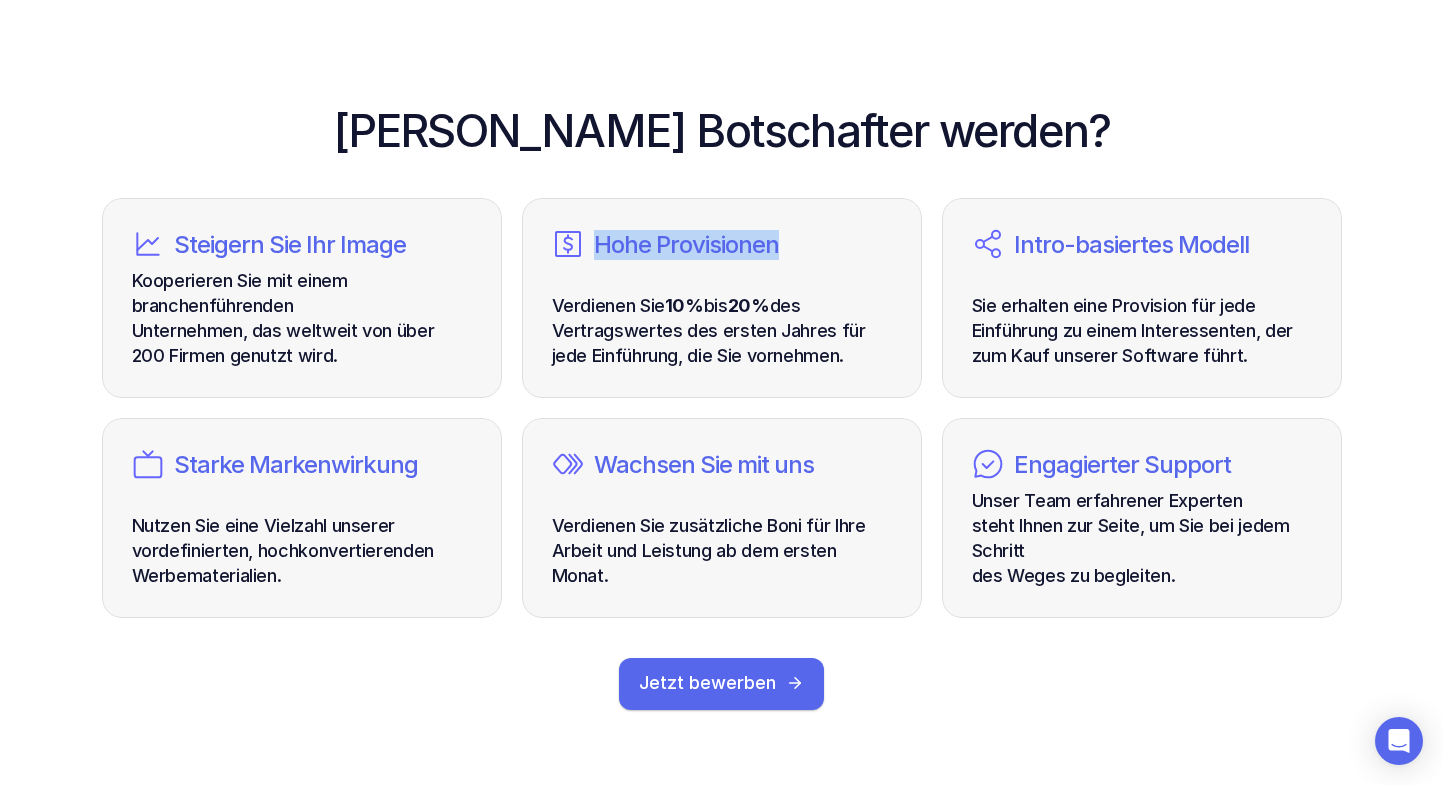 drag, startPoint x: 654, startPoint y: 246, endPoint x: 608, endPoint y: 242, distance: 46.173584 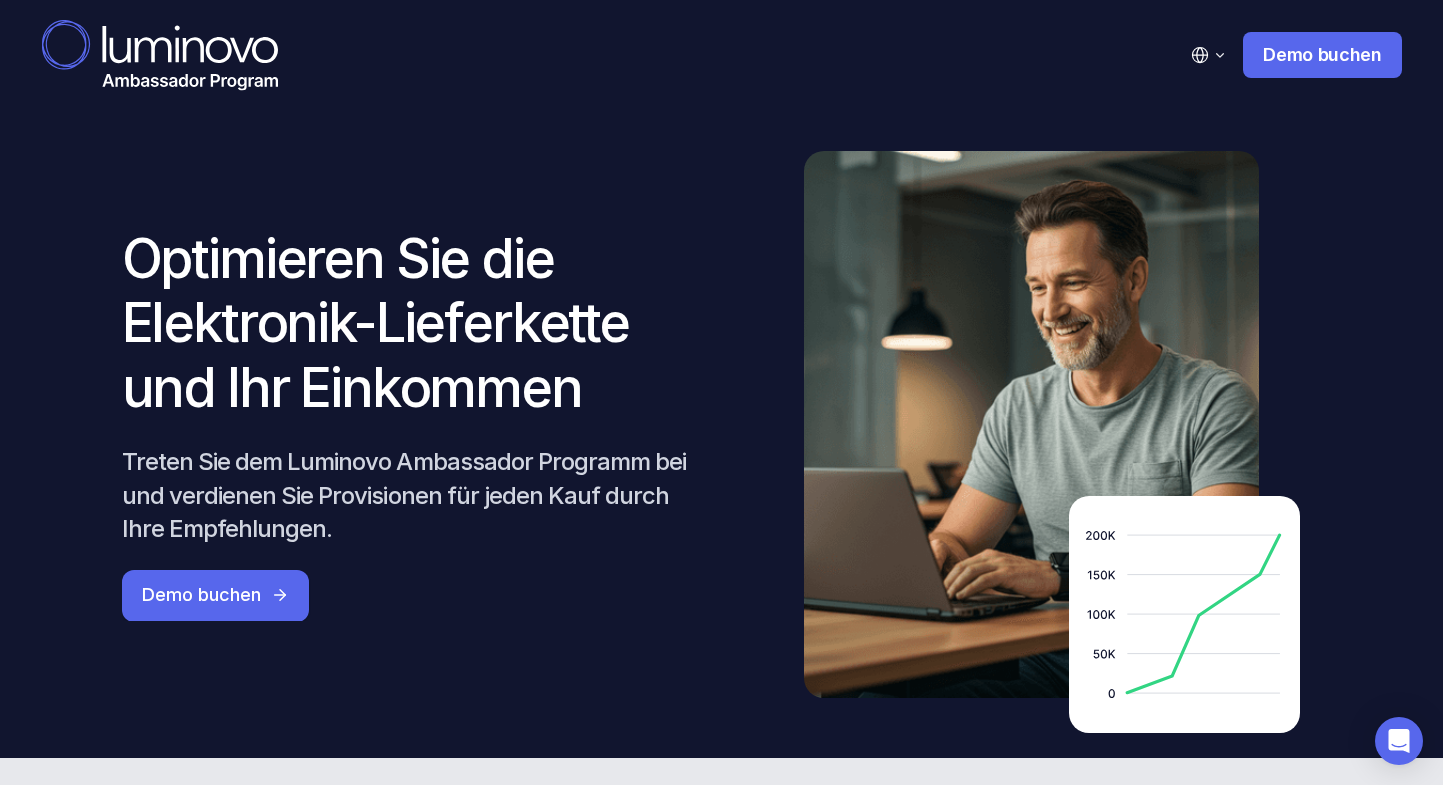 scroll, scrollTop: 0, scrollLeft: 0, axis: both 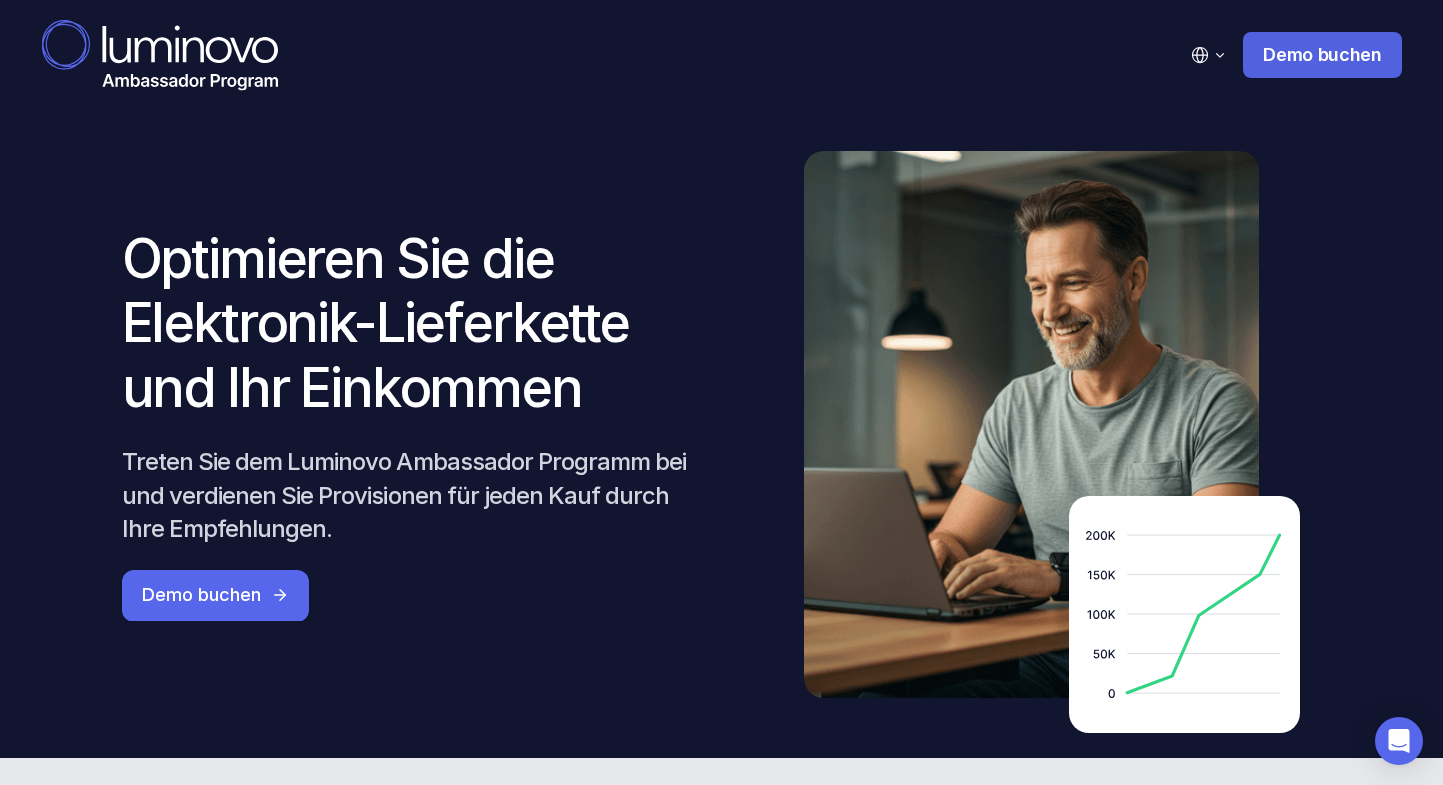 click on "Demo buchen" at bounding box center [1322, 55] 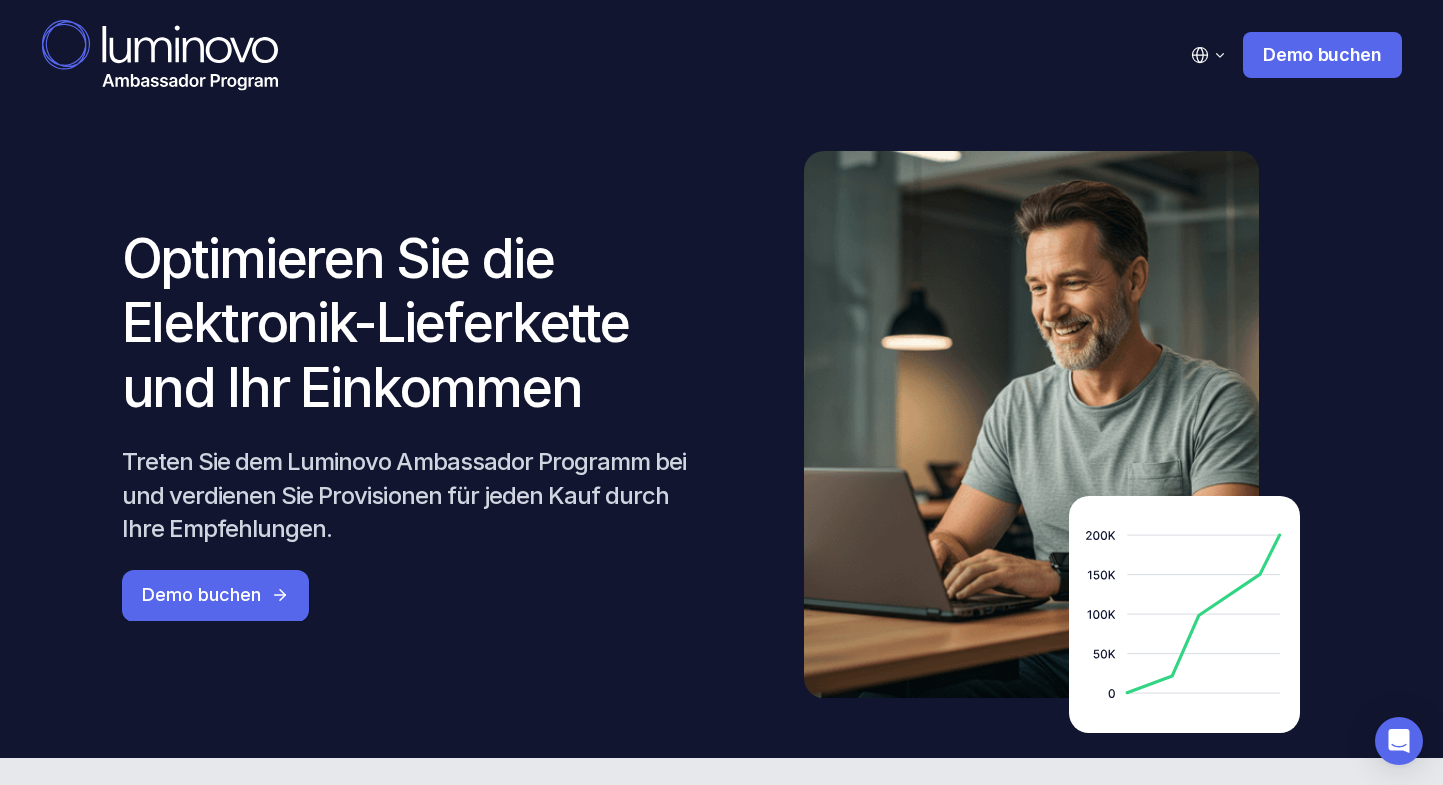 scroll, scrollTop: 0, scrollLeft: 0, axis: both 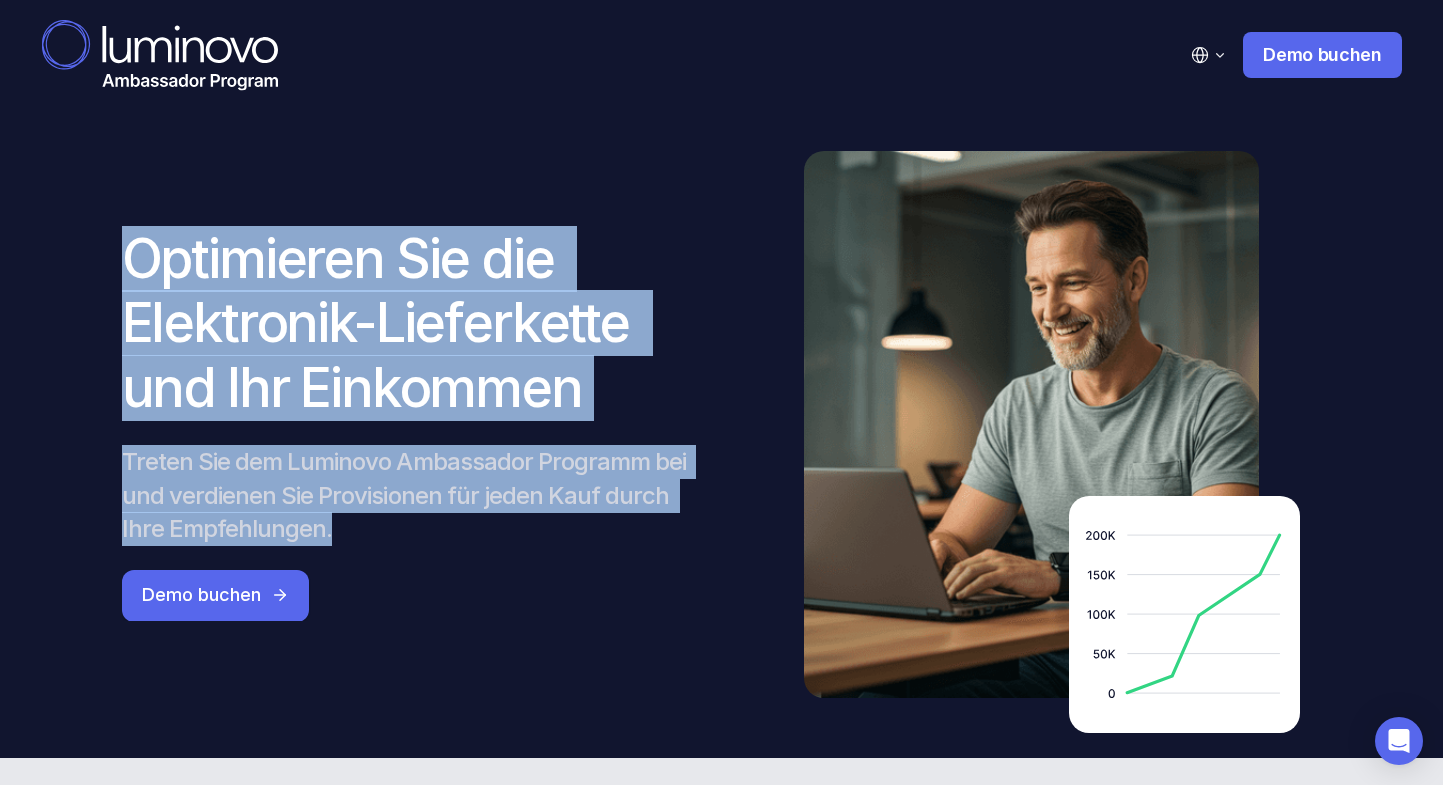 drag, startPoint x: 145, startPoint y: 266, endPoint x: 335, endPoint y: 521, distance: 318.0016 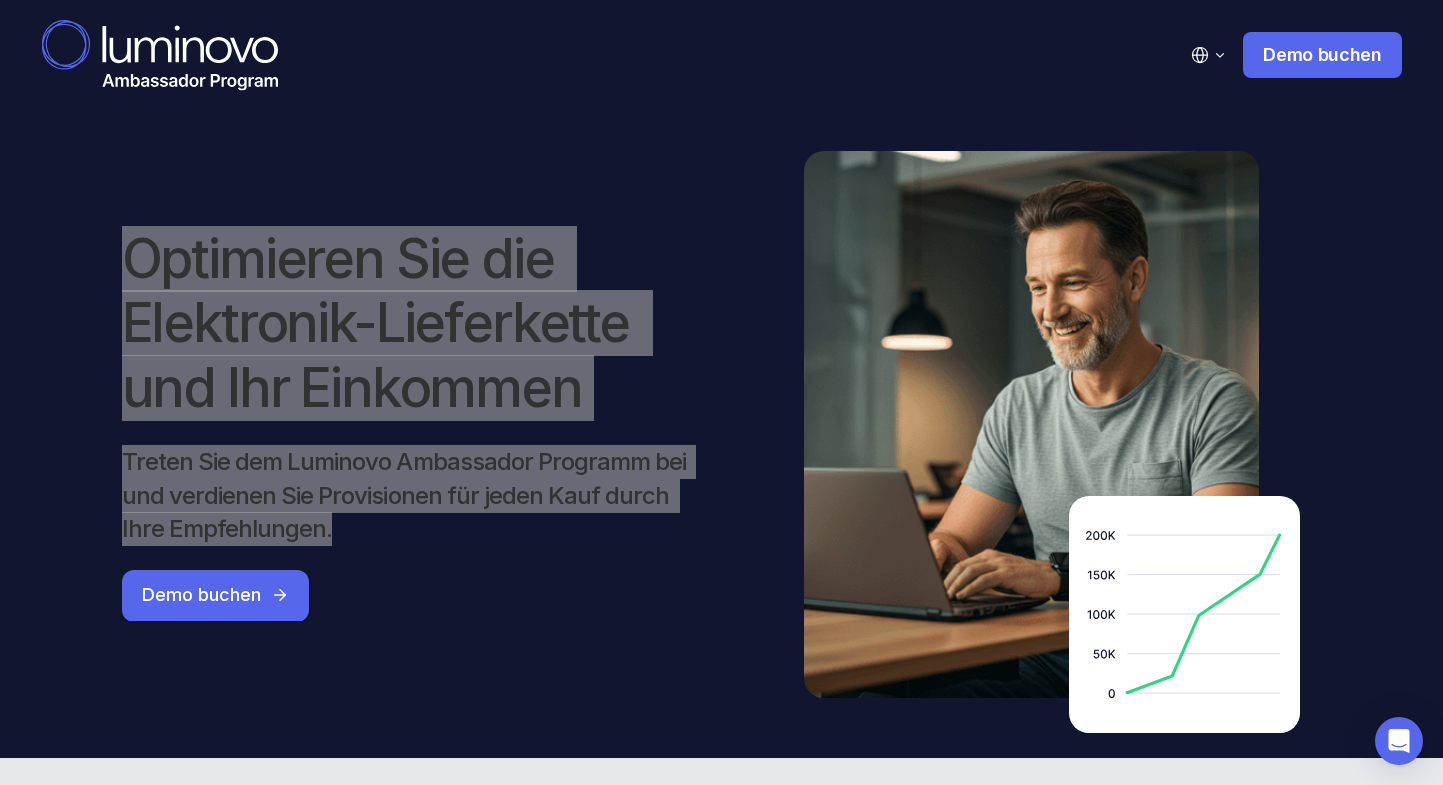 scroll, scrollTop: 0, scrollLeft: 0, axis: both 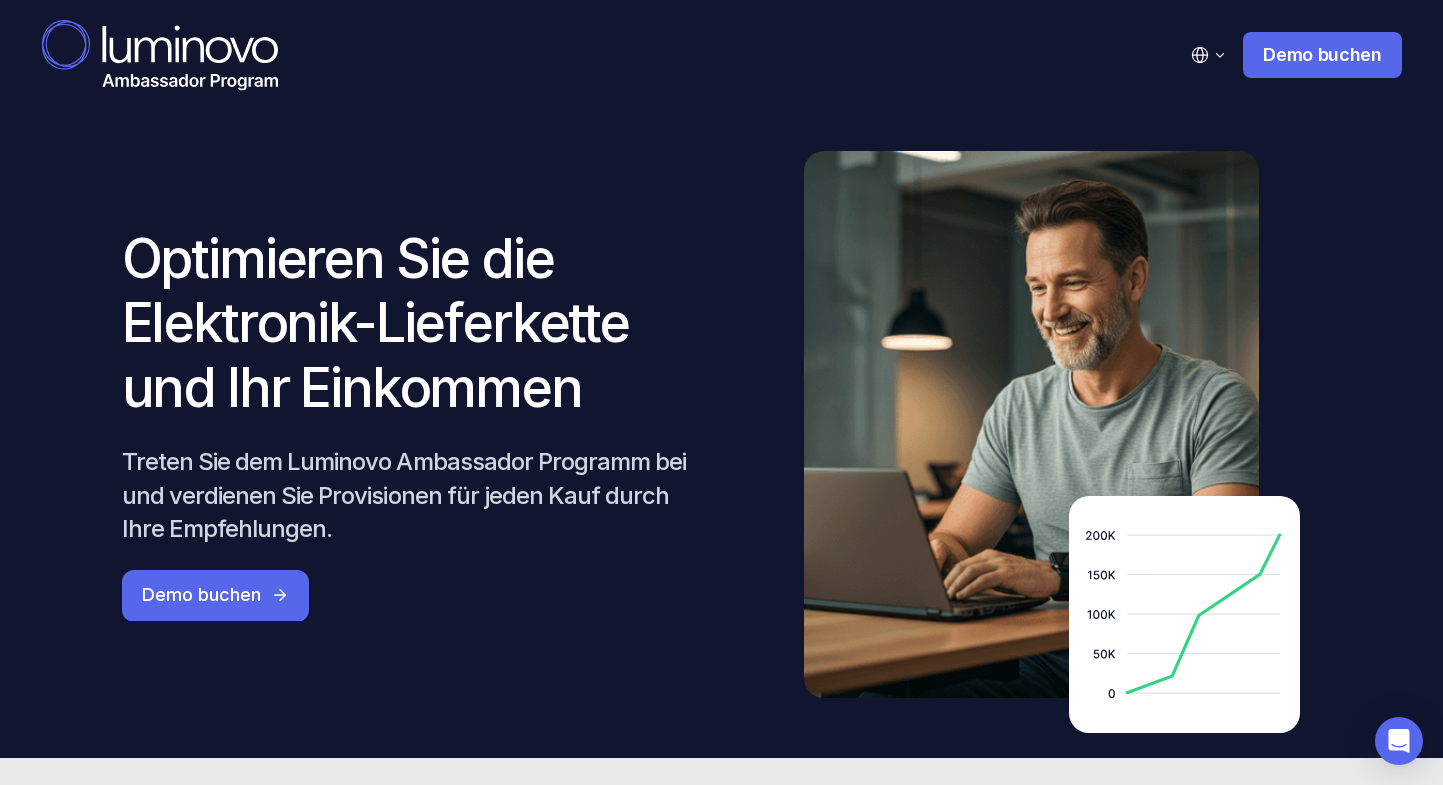 click on "Optimieren Sie die Elektronik-Lieferkette und Ihr Einkommen" at bounding box center [412, 324] 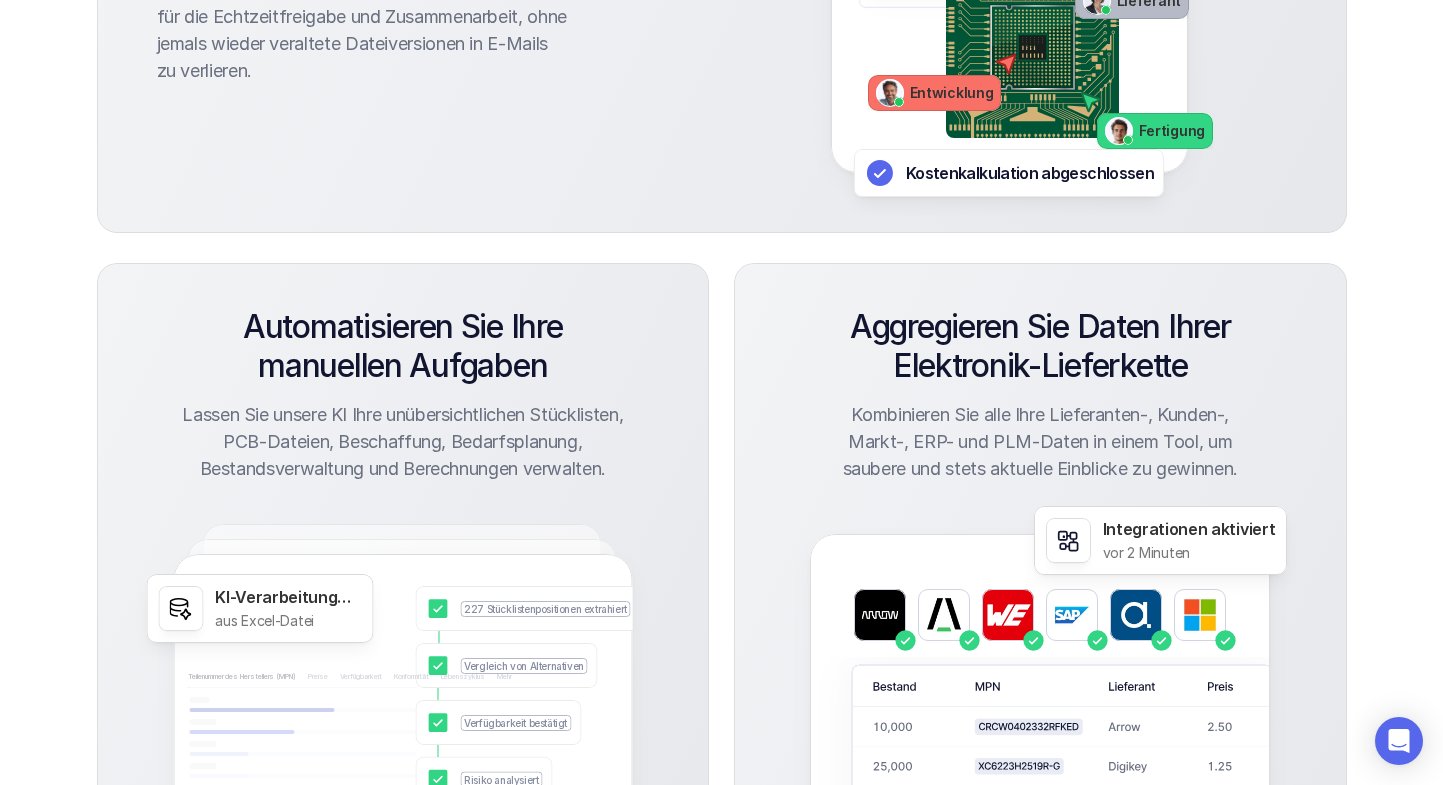 scroll, scrollTop: 1628, scrollLeft: 0, axis: vertical 